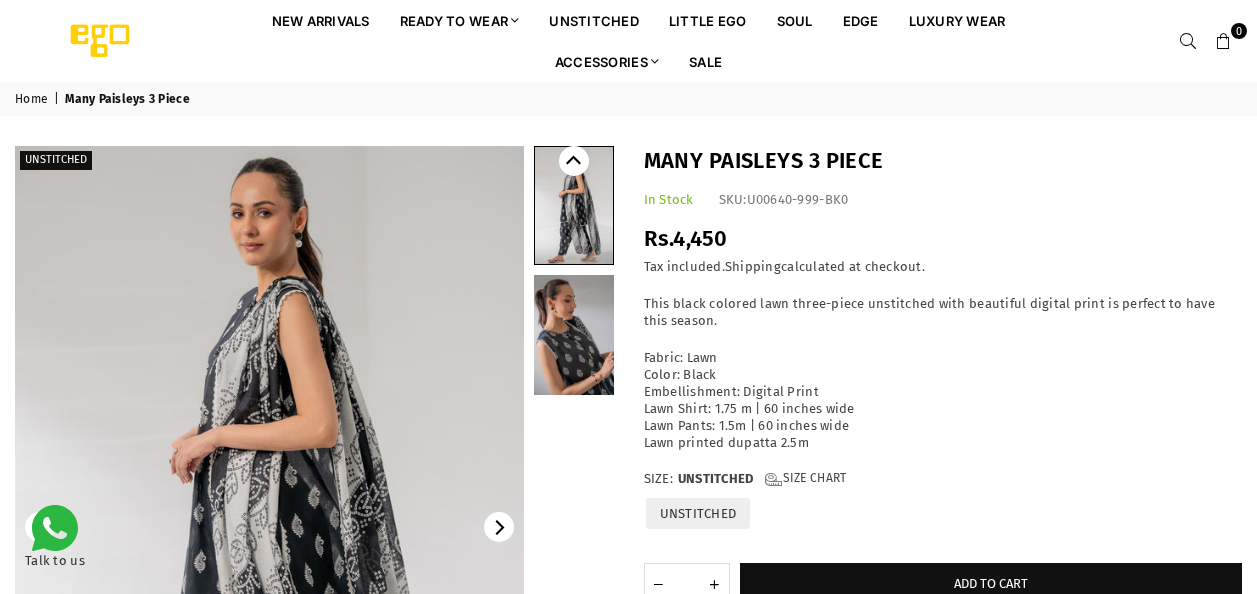 scroll, scrollTop: 0, scrollLeft: 0, axis: both 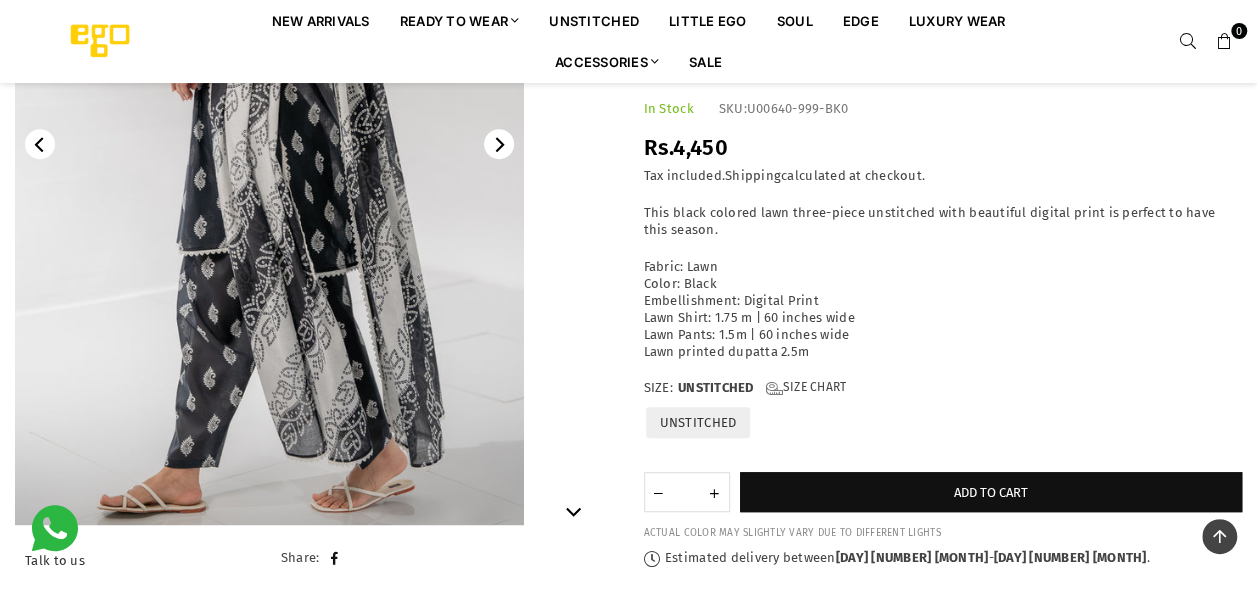 click 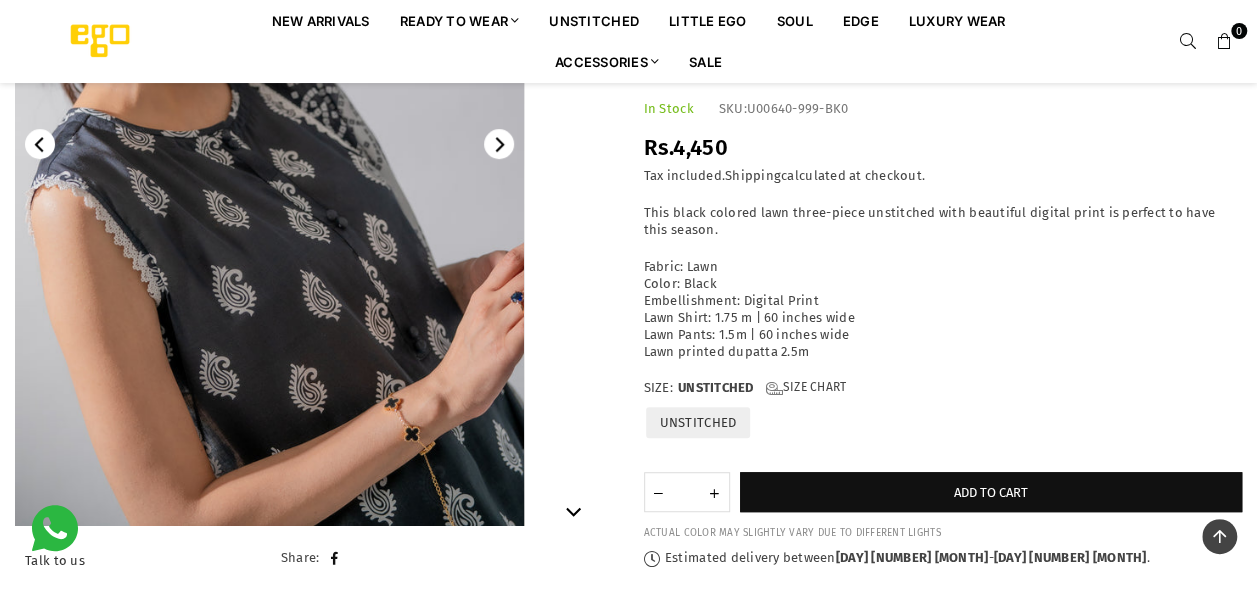 click 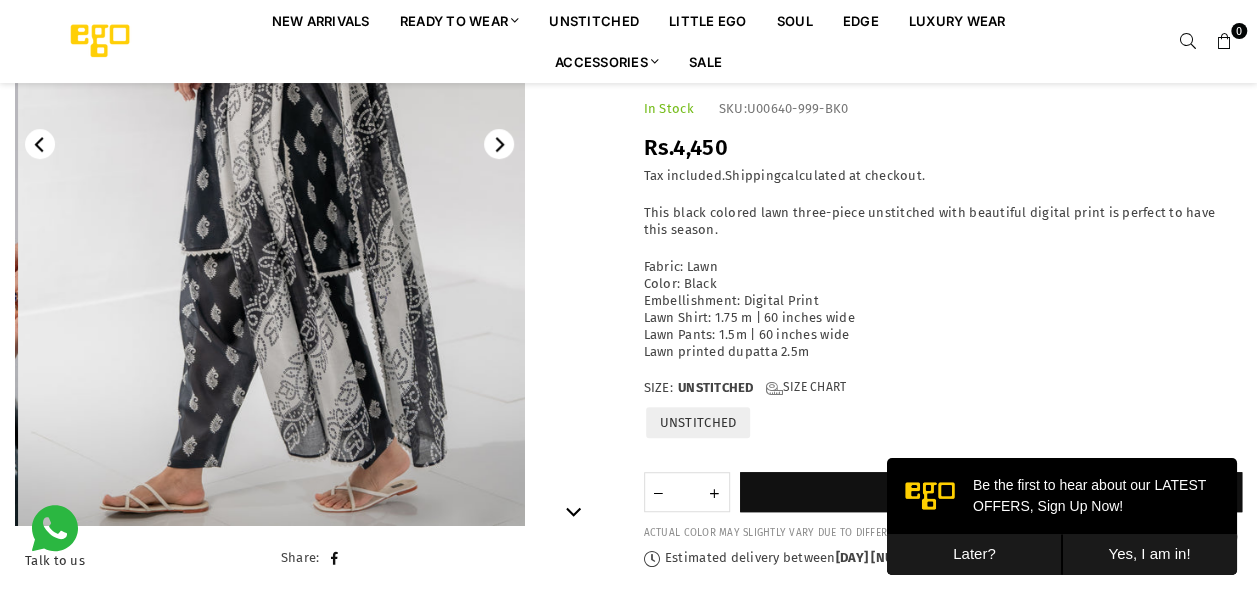 scroll, scrollTop: 0, scrollLeft: 0, axis: both 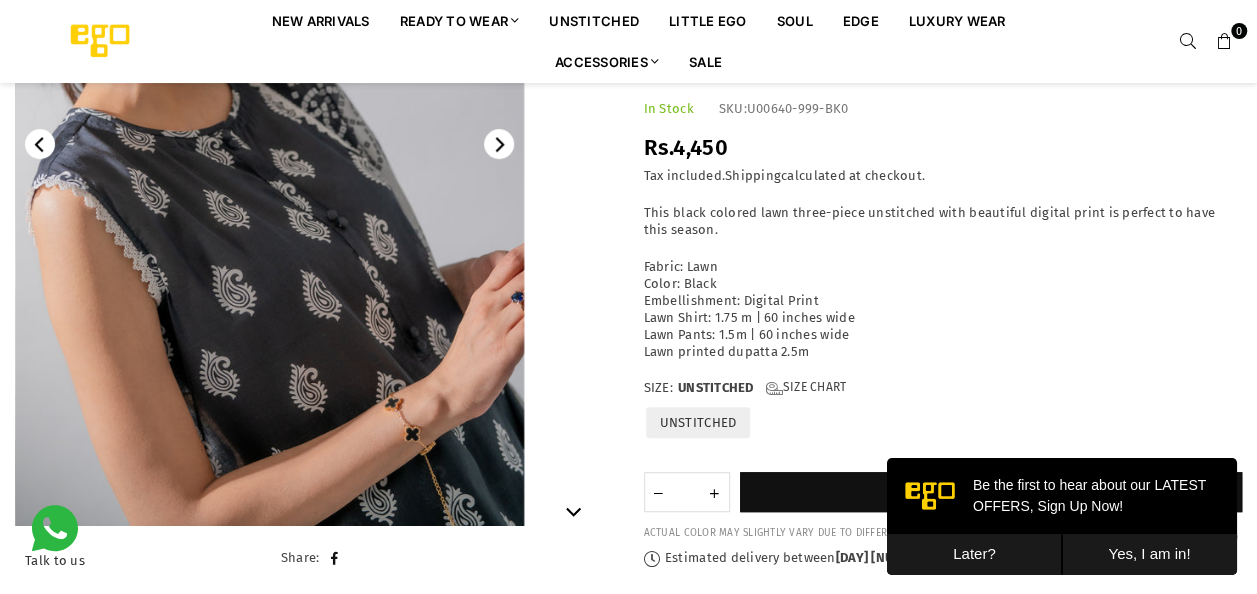 click 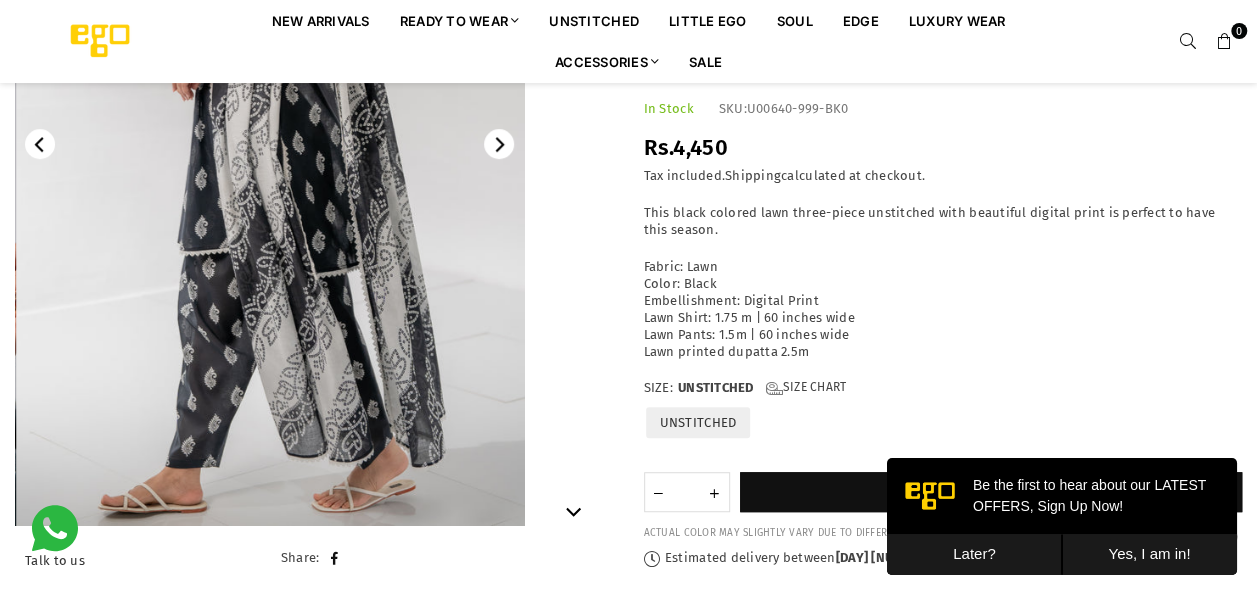 click 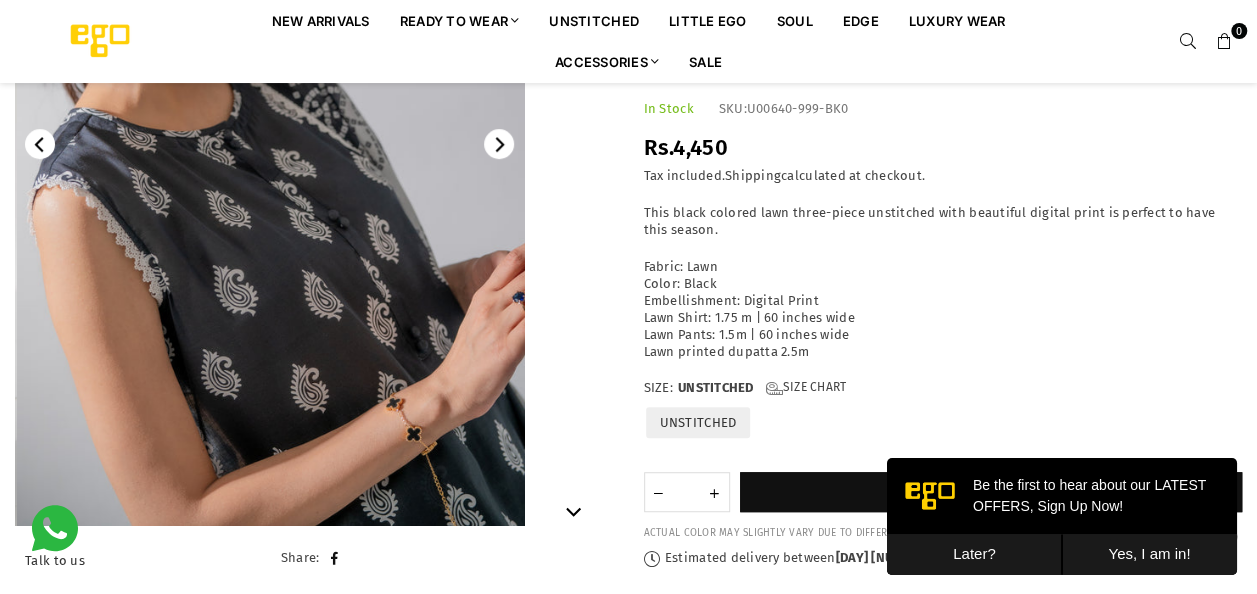 click 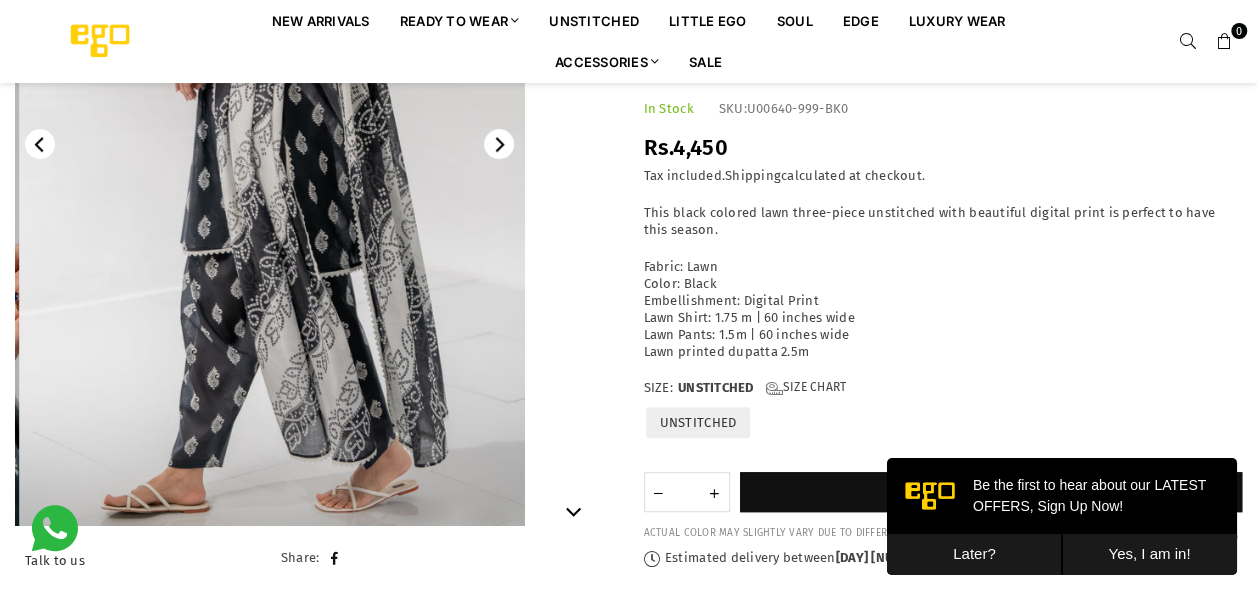 click 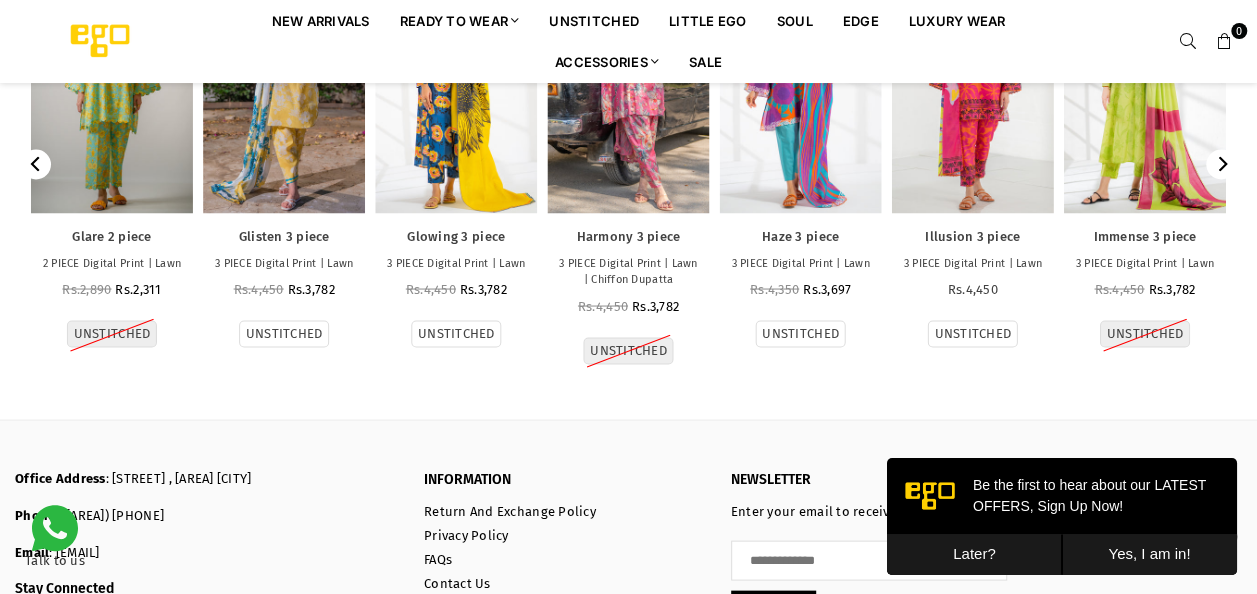 scroll, scrollTop: 1716, scrollLeft: 0, axis: vertical 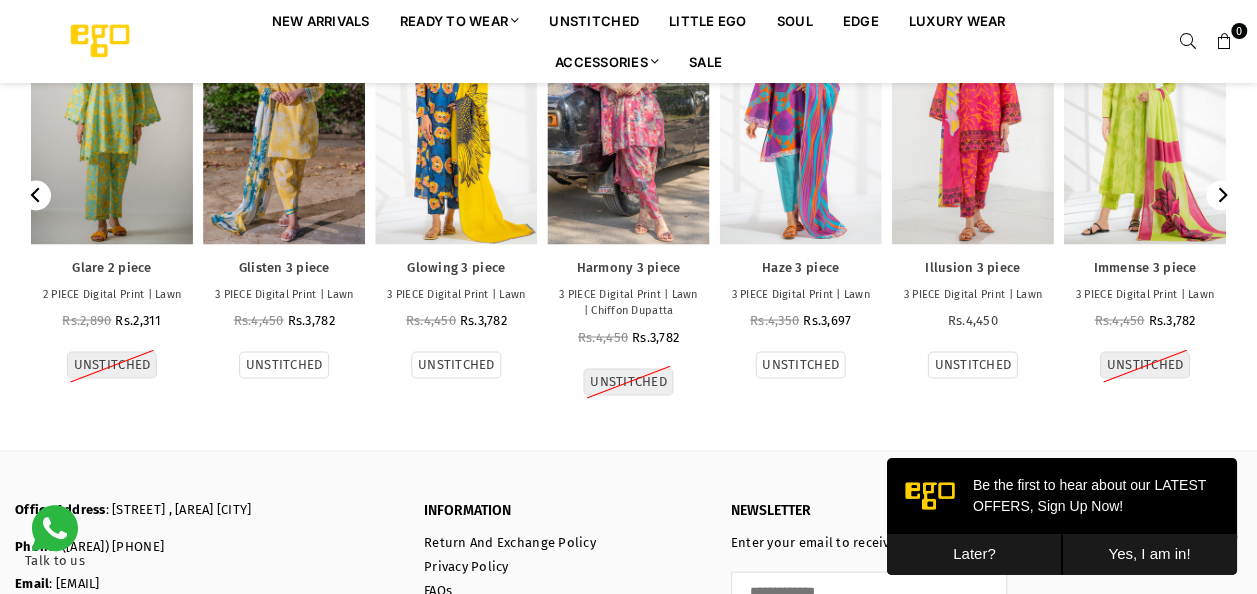 click 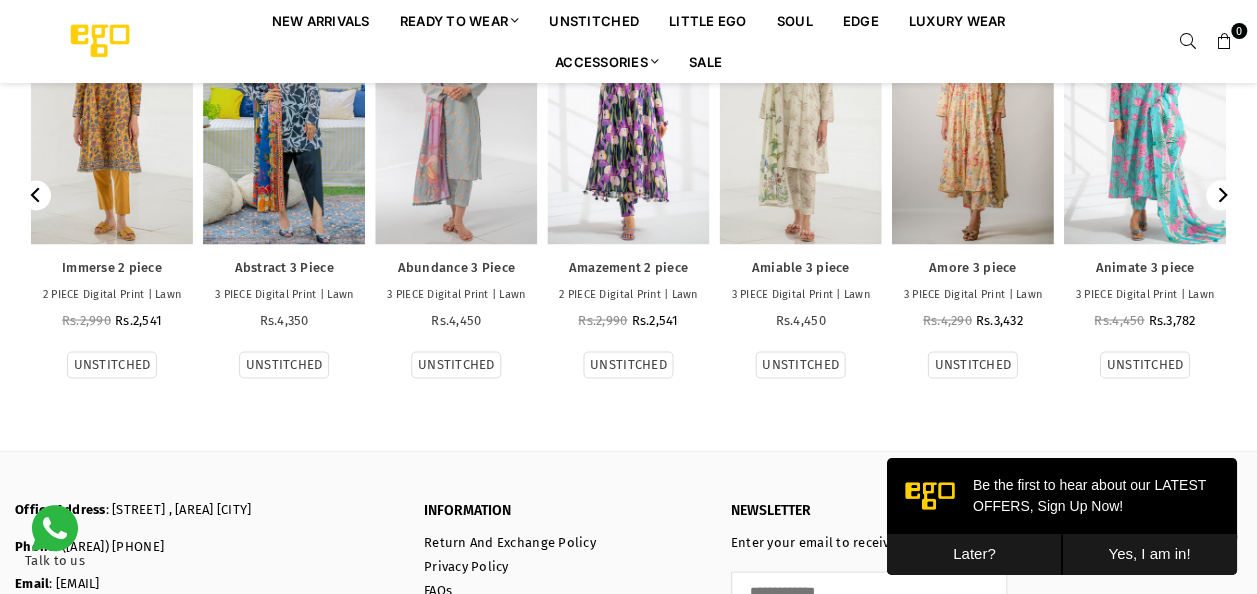 click 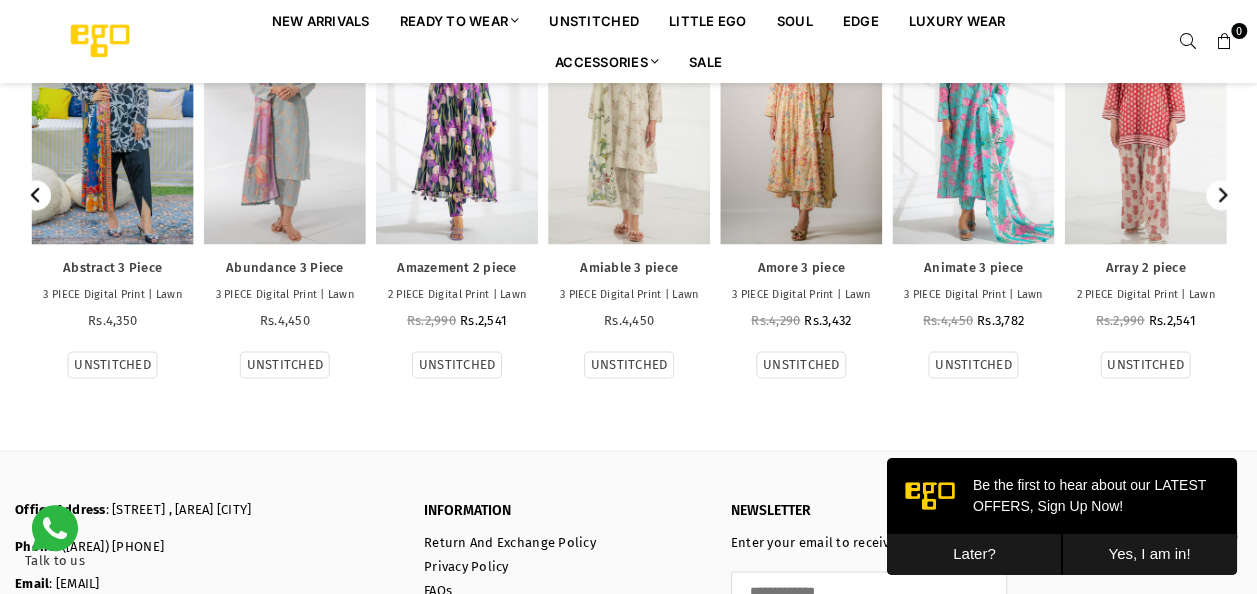 click 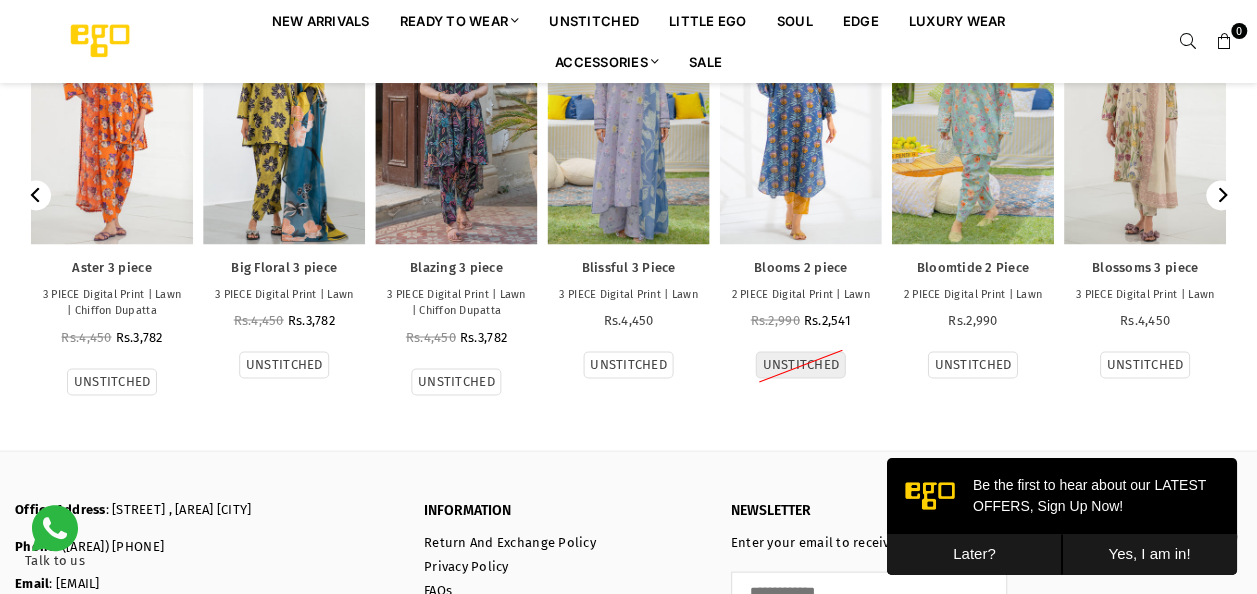 click at bounding box center (1221, 195) 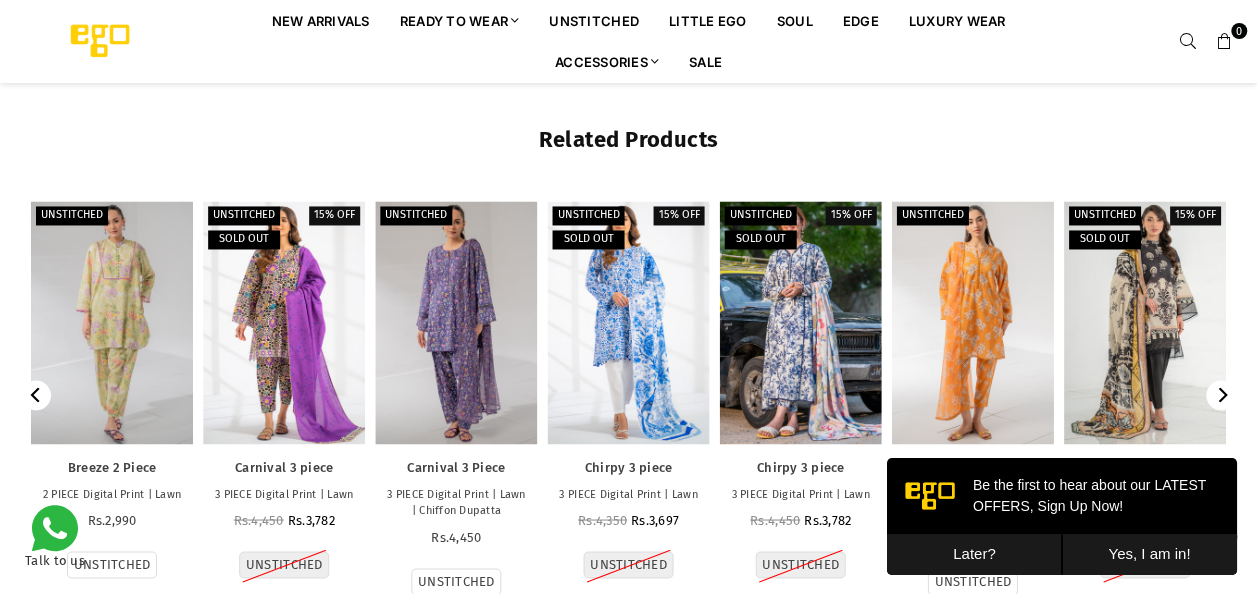 scroll, scrollTop: 1616, scrollLeft: 0, axis: vertical 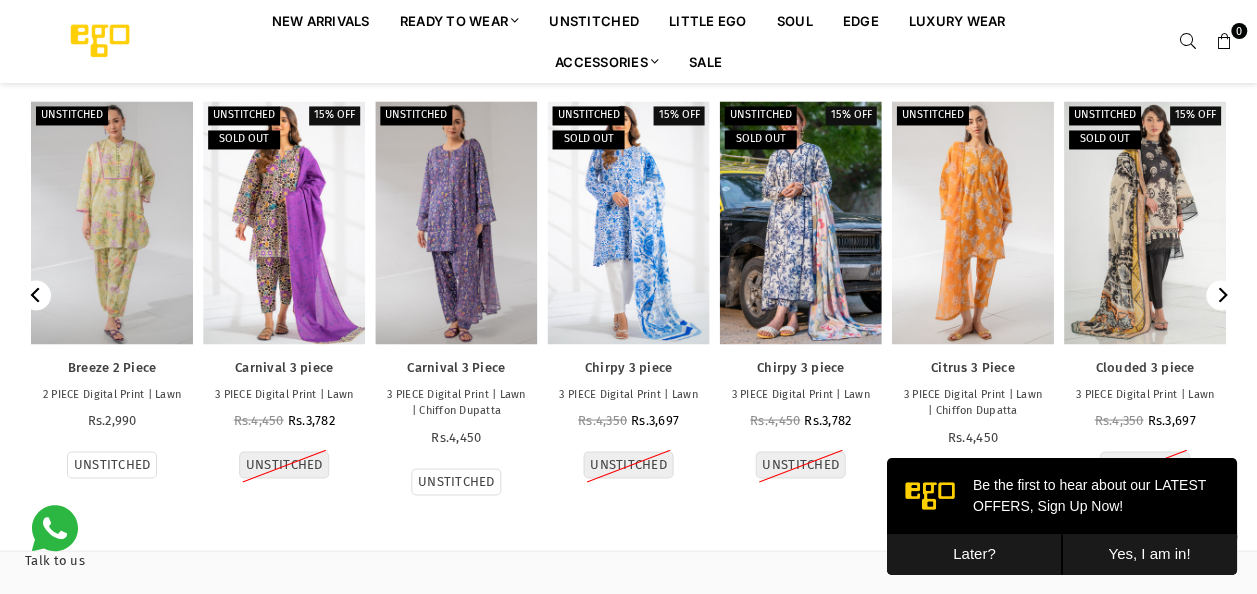click at bounding box center [1145, 222] 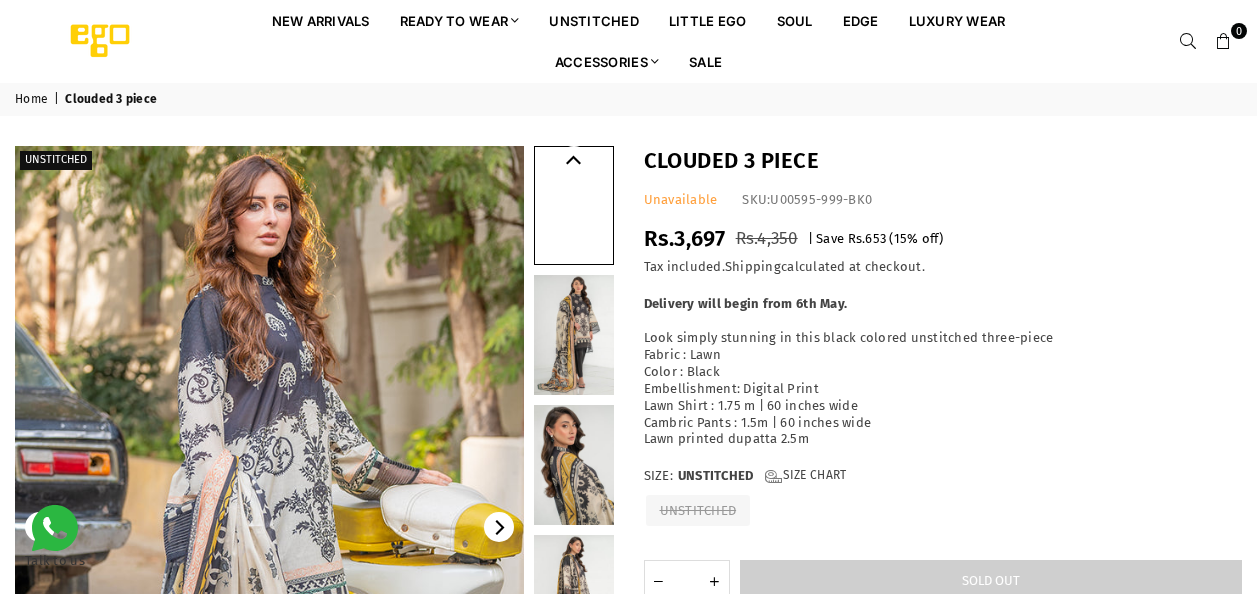 scroll, scrollTop: 0, scrollLeft: 0, axis: both 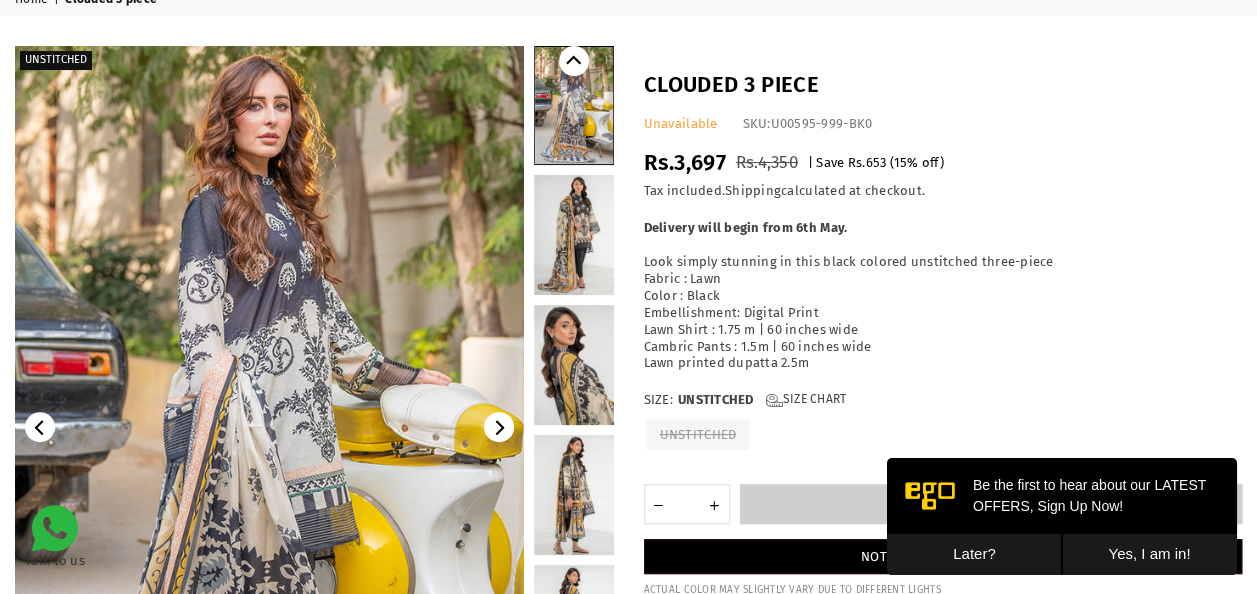 click 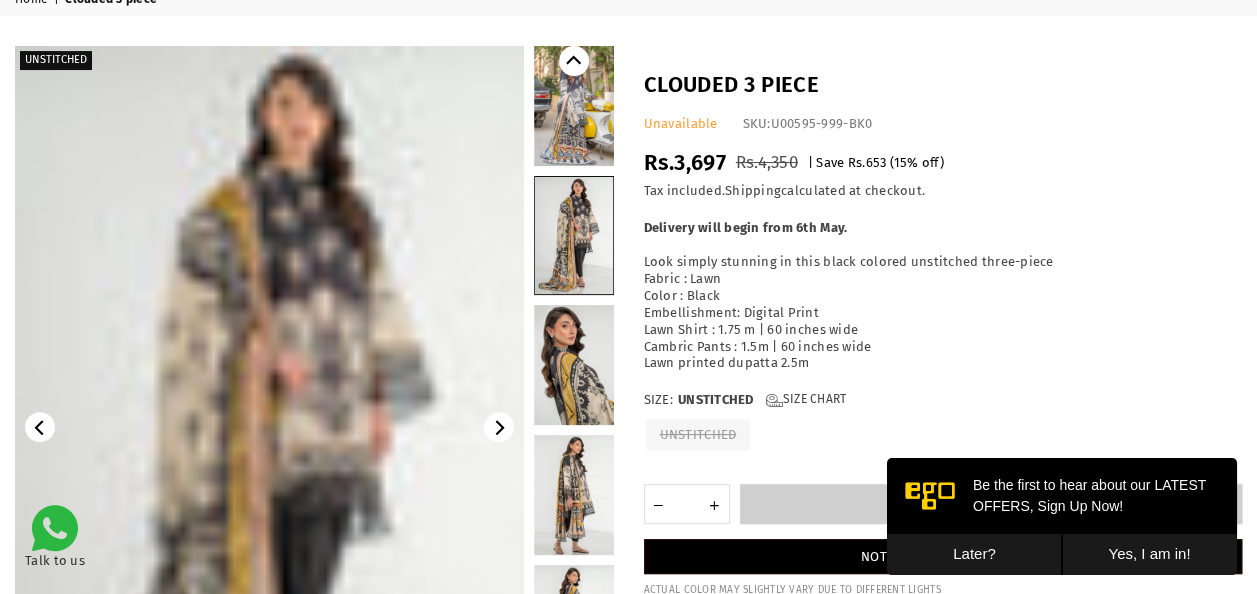 click 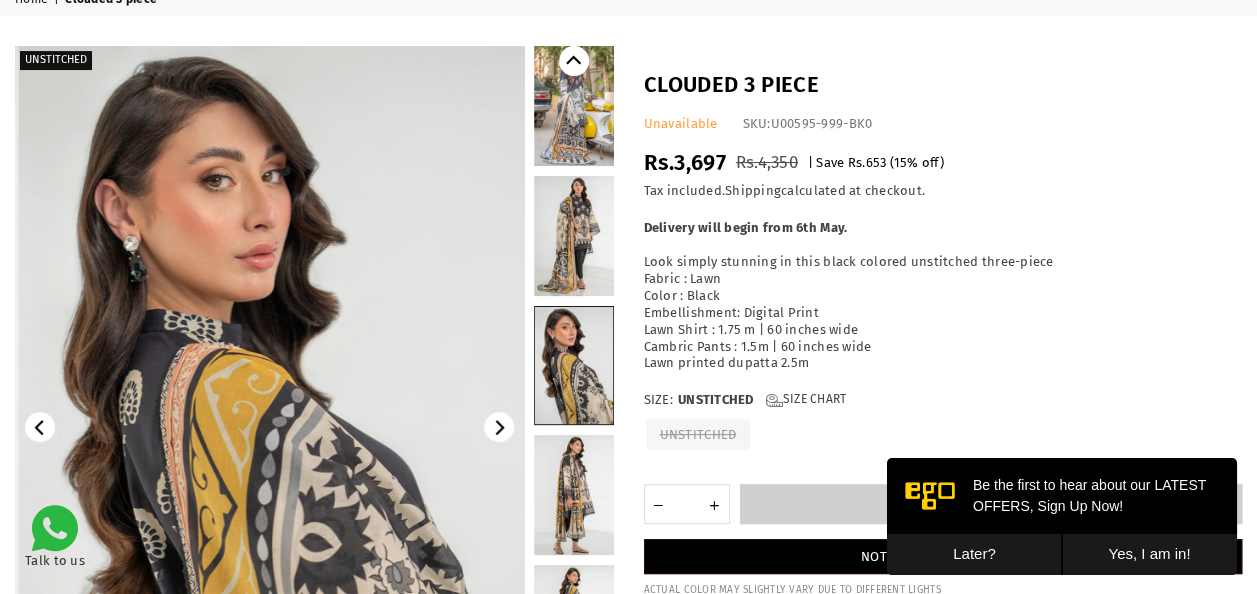 click 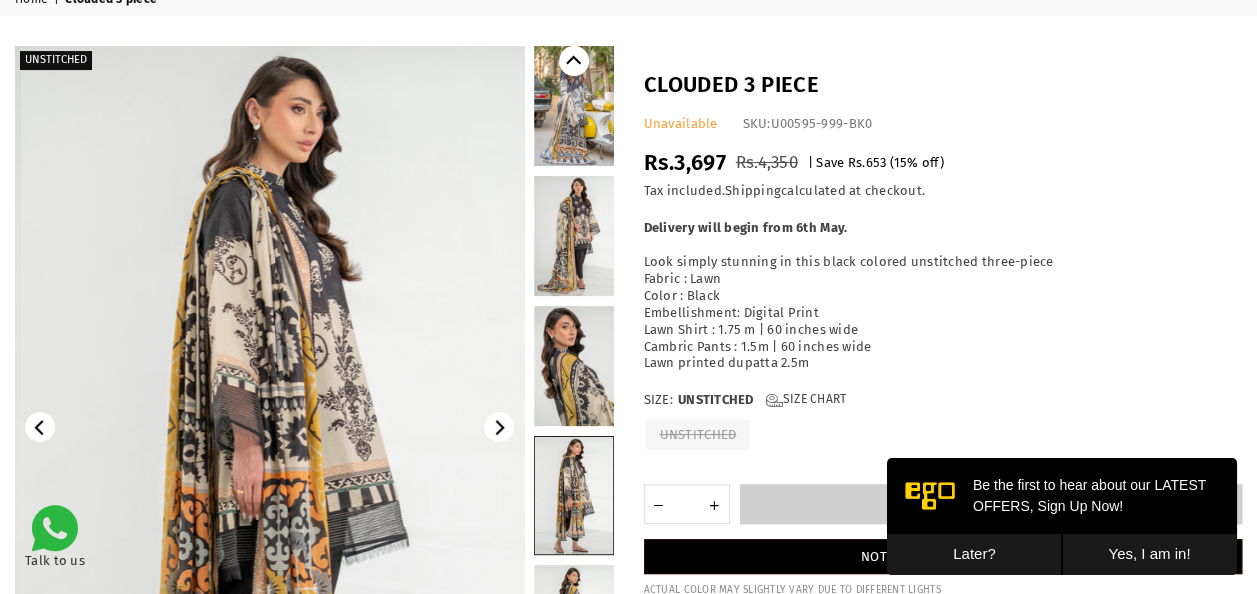 click 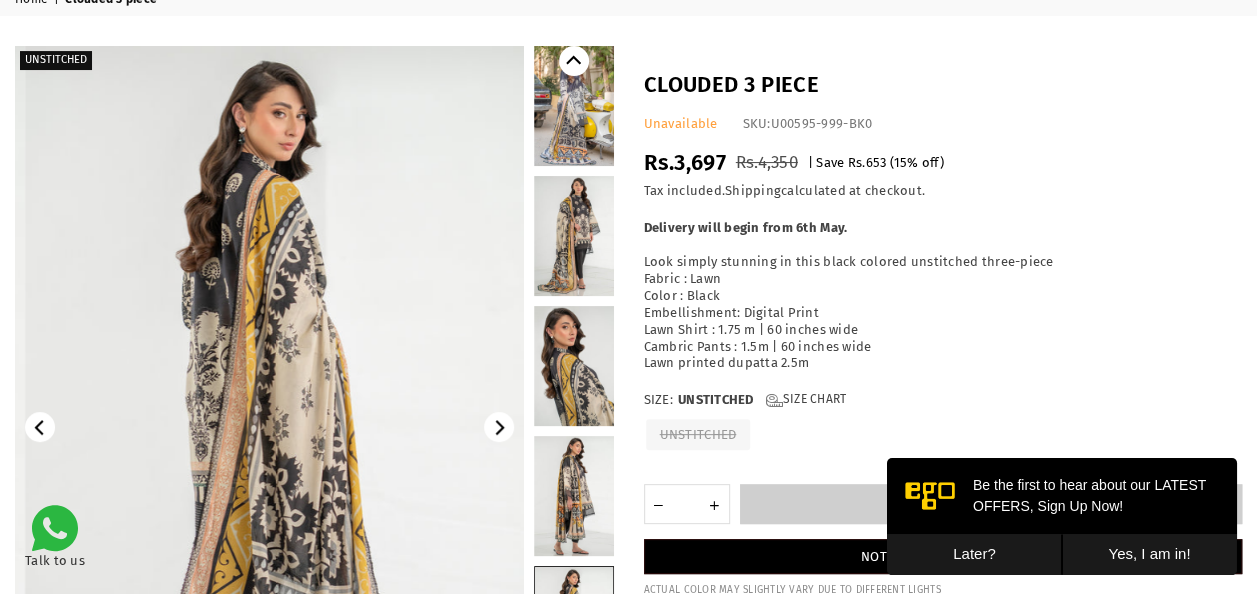 click 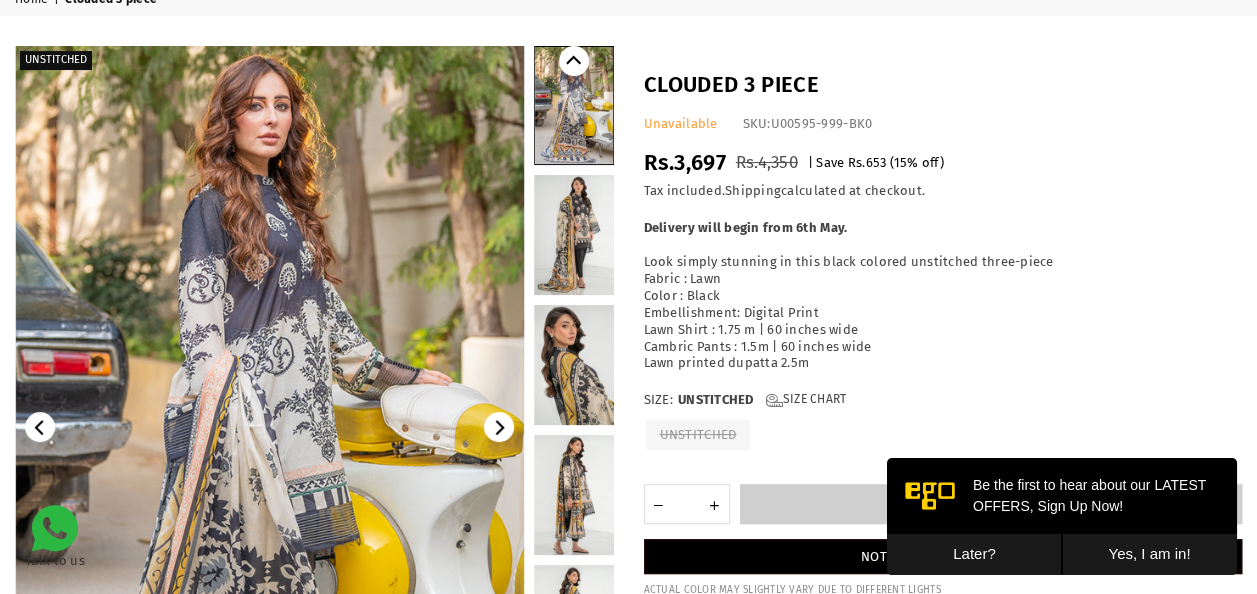 click on "Yes, I am in!" at bounding box center [1149, 554] 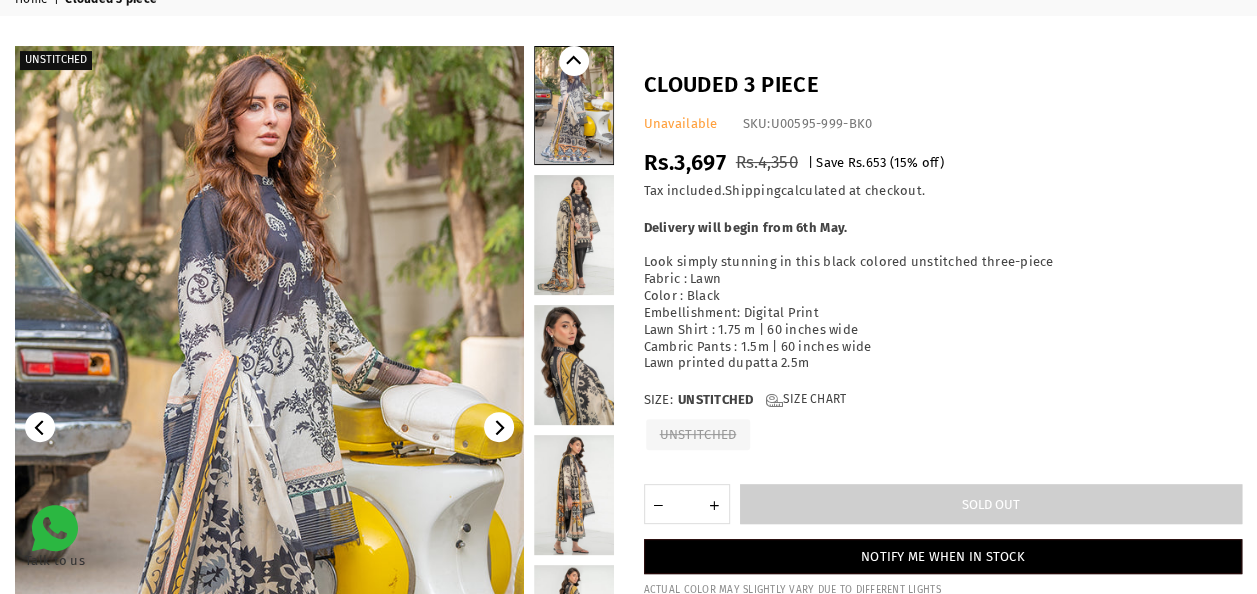 click 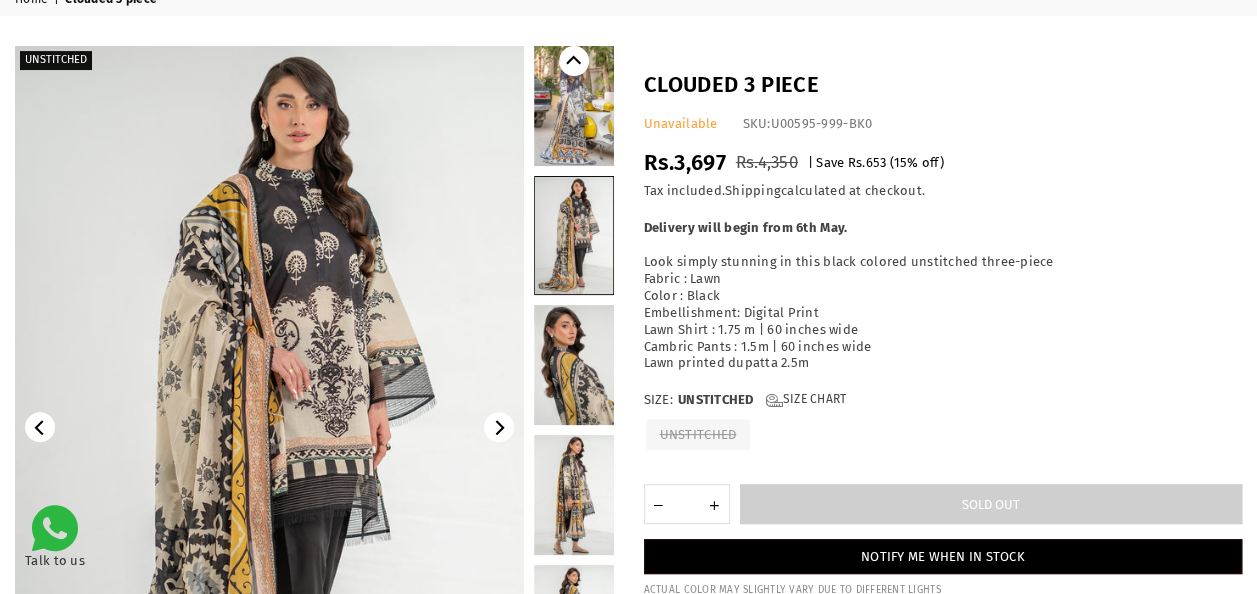click 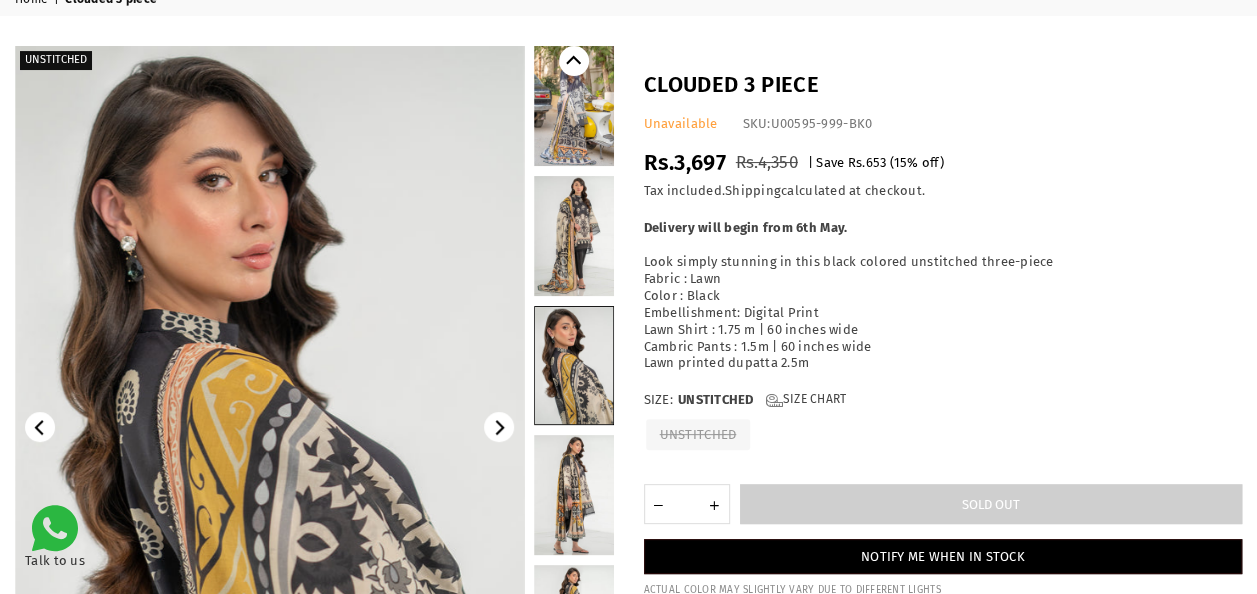 click 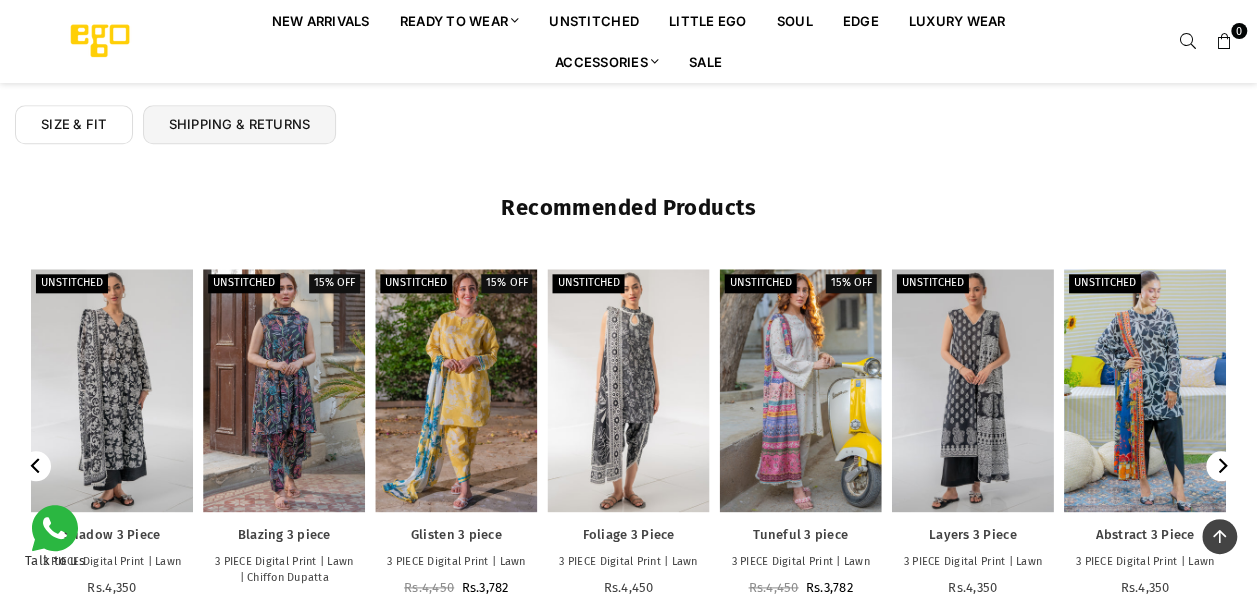 scroll, scrollTop: 1082, scrollLeft: 0, axis: vertical 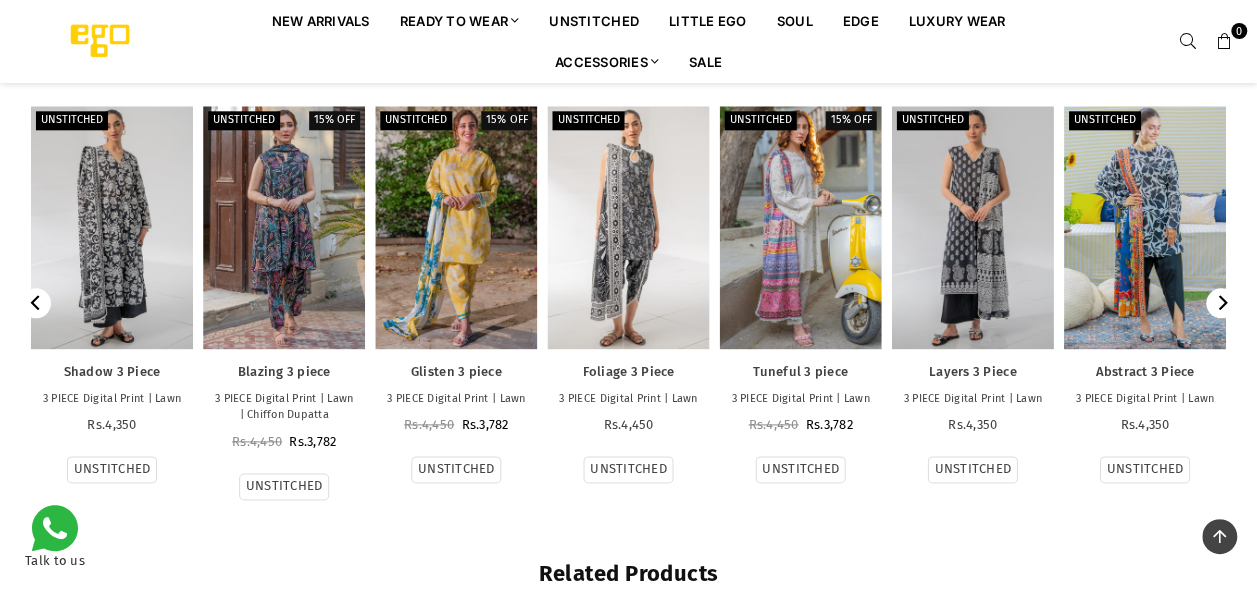 click 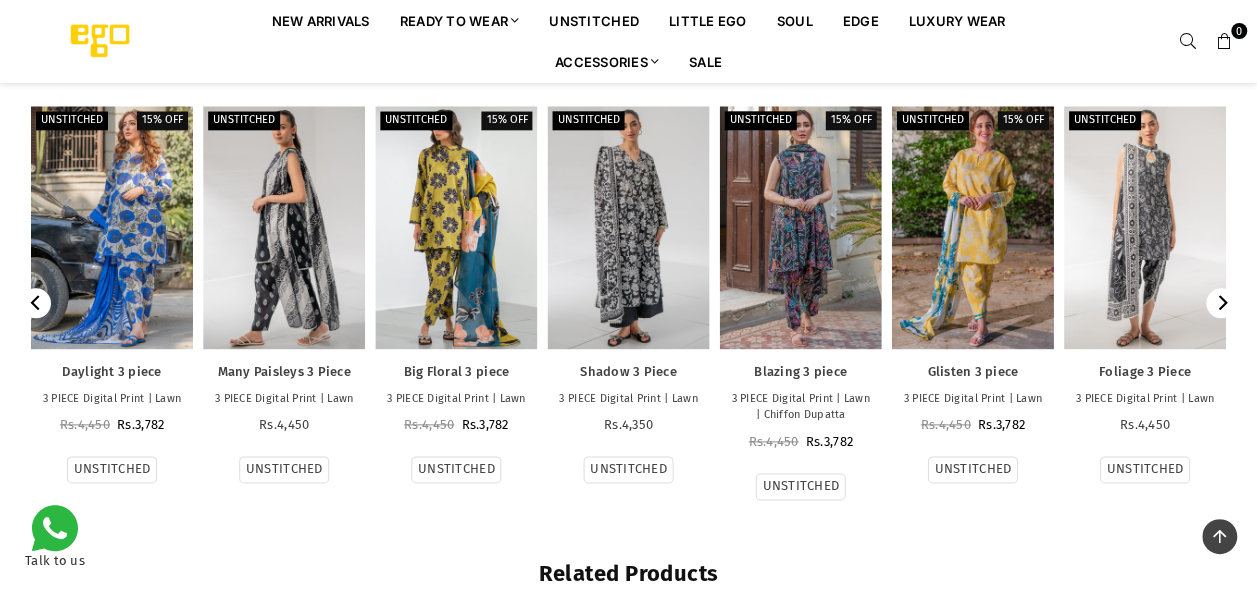 click 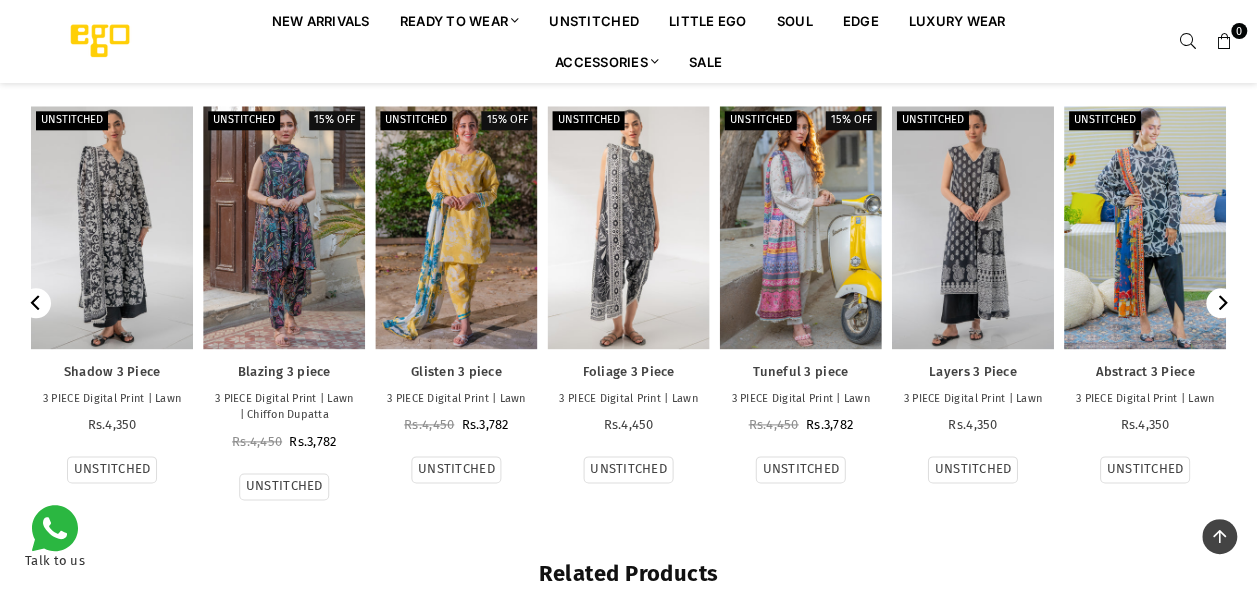 click 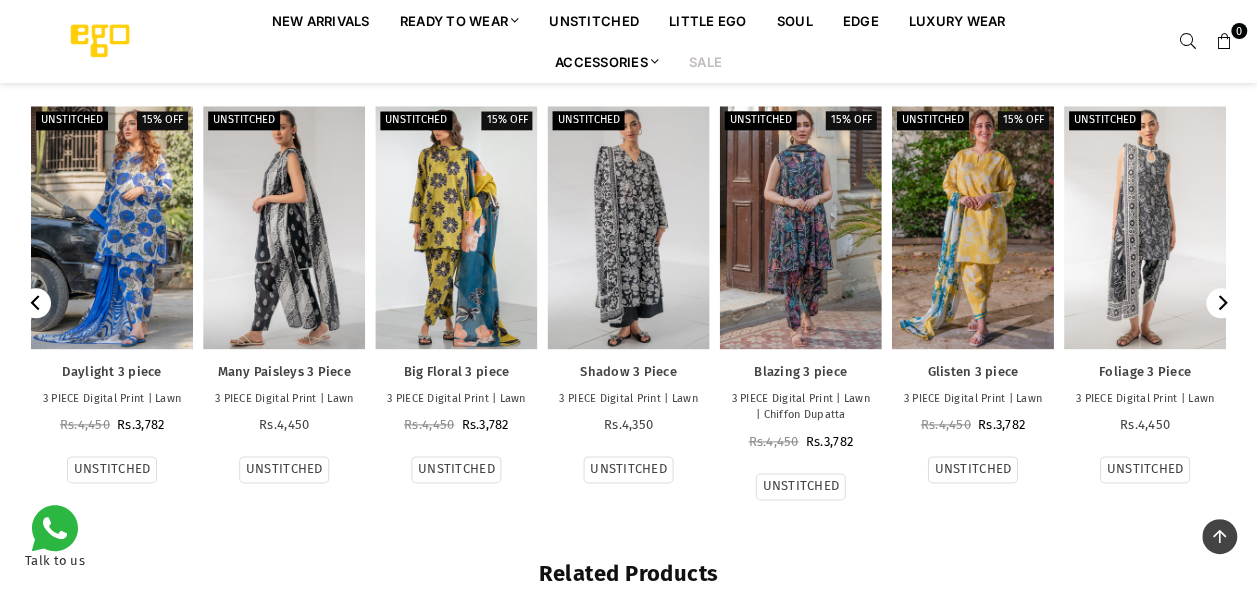 click on "Sale" at bounding box center (705, 61) 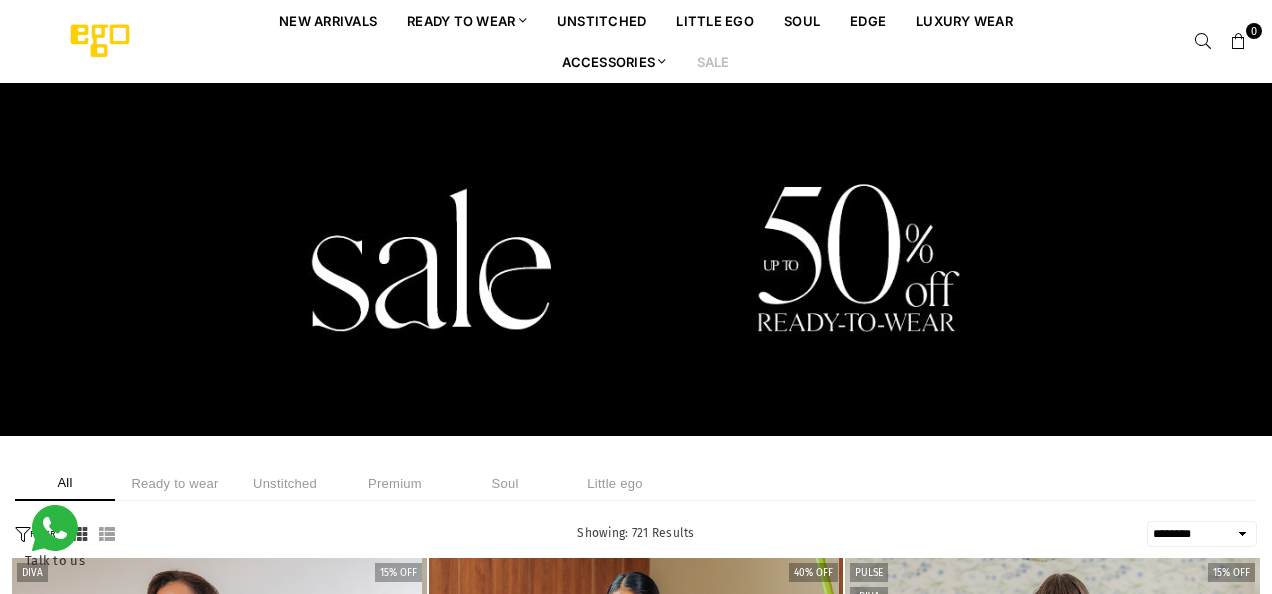 select on "******" 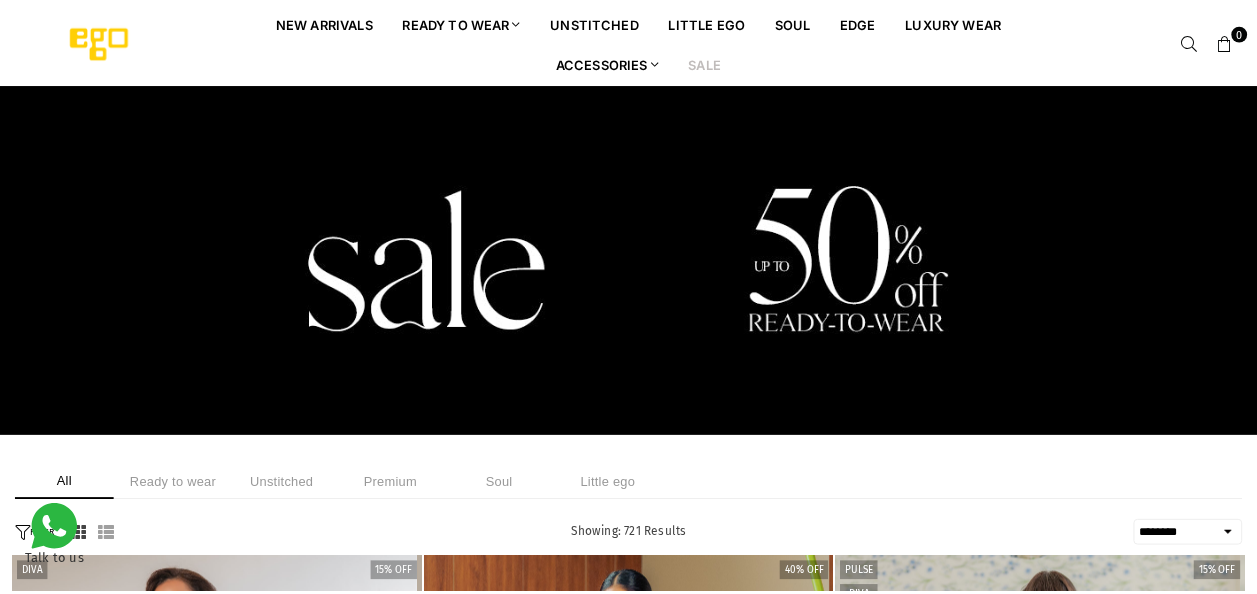 scroll, scrollTop: 0, scrollLeft: 0, axis: both 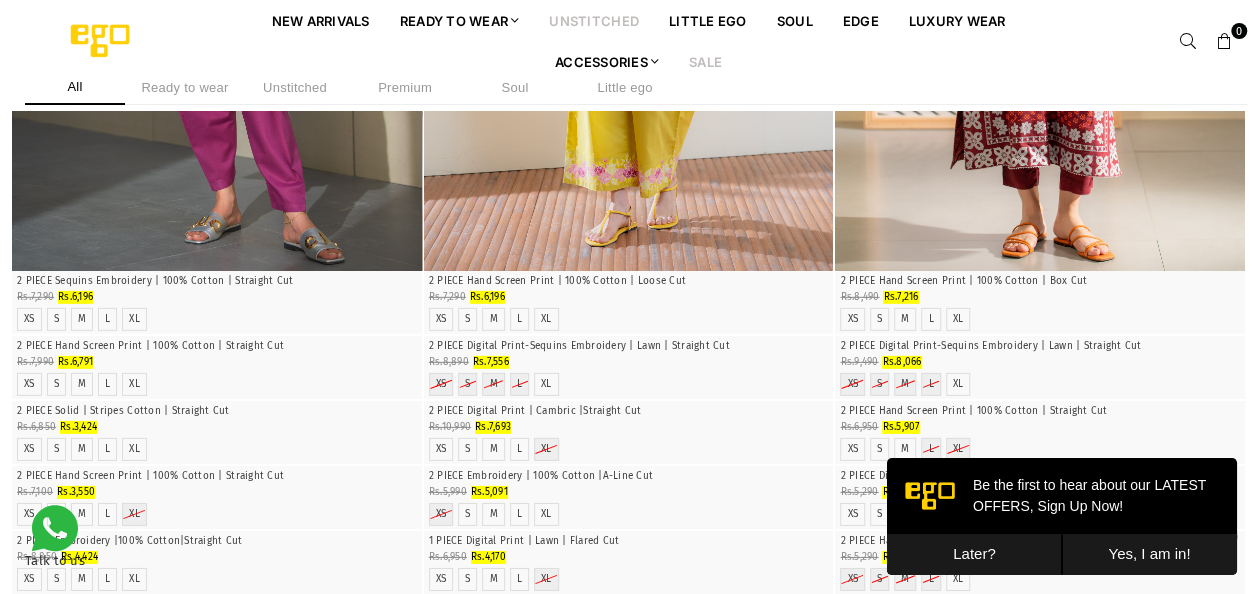click on "unstitched" at bounding box center [594, 20] 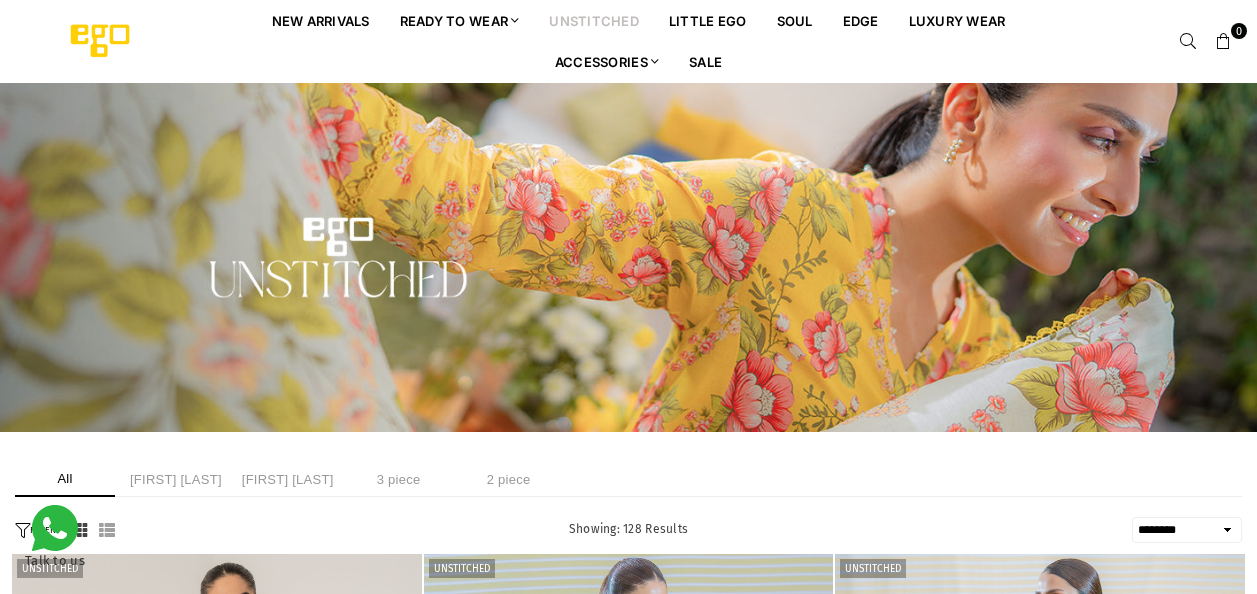 select on "******" 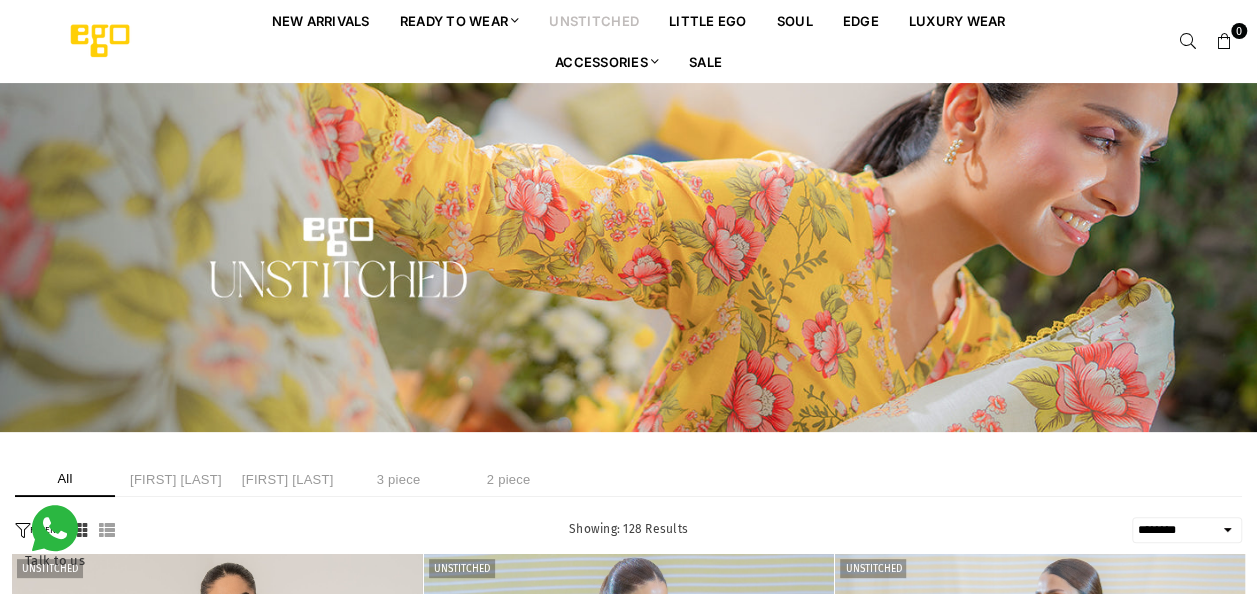scroll, scrollTop: 0, scrollLeft: 0, axis: both 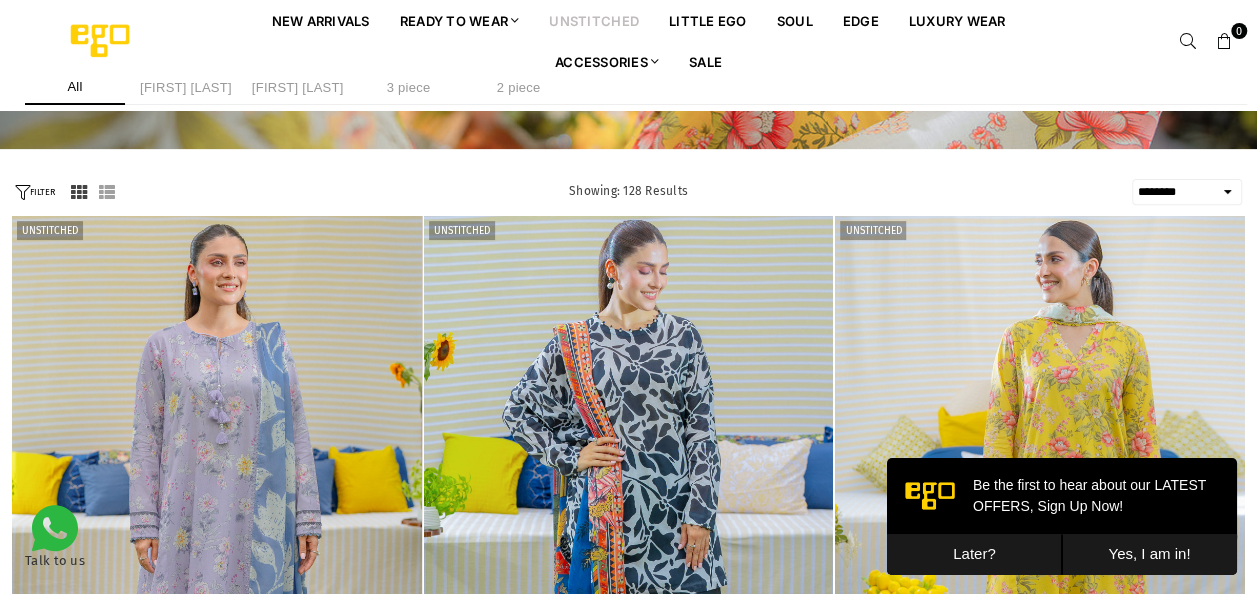 click on "**********" at bounding box center [1187, 192] 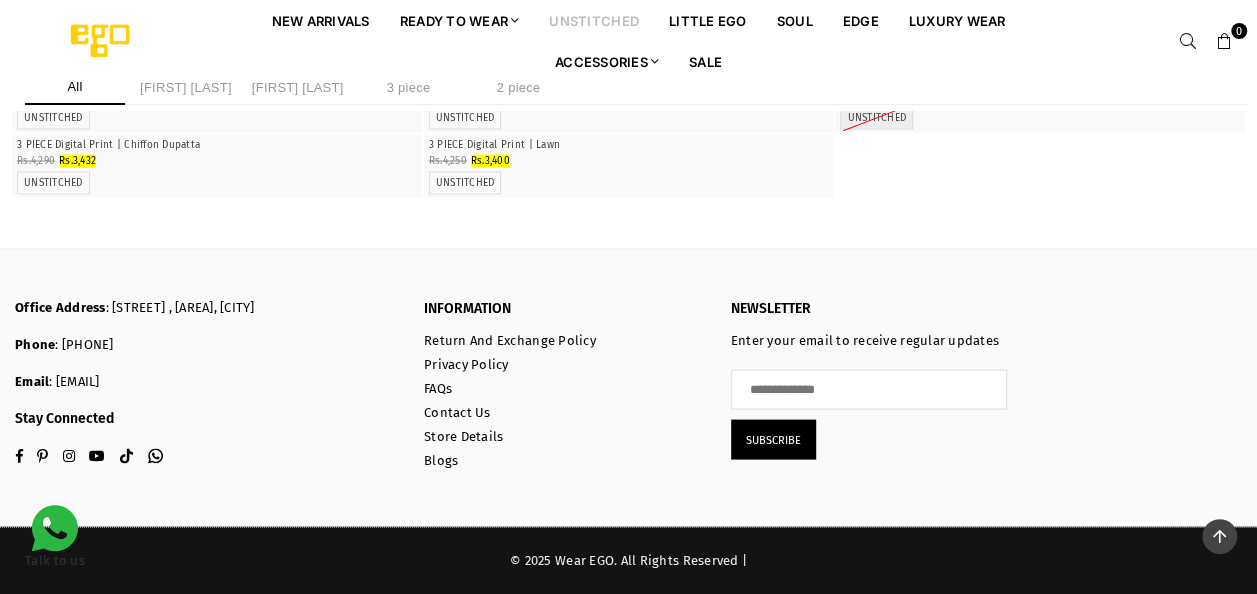 scroll, scrollTop: 18980, scrollLeft: 0, axis: vertical 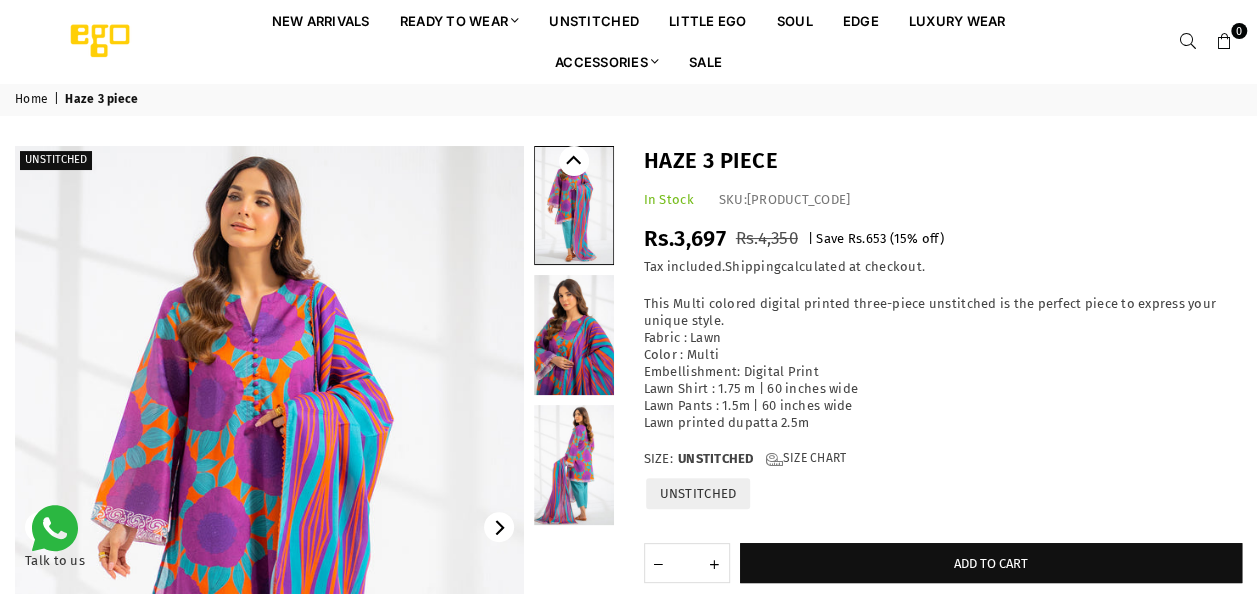 click at bounding box center [574, 335] 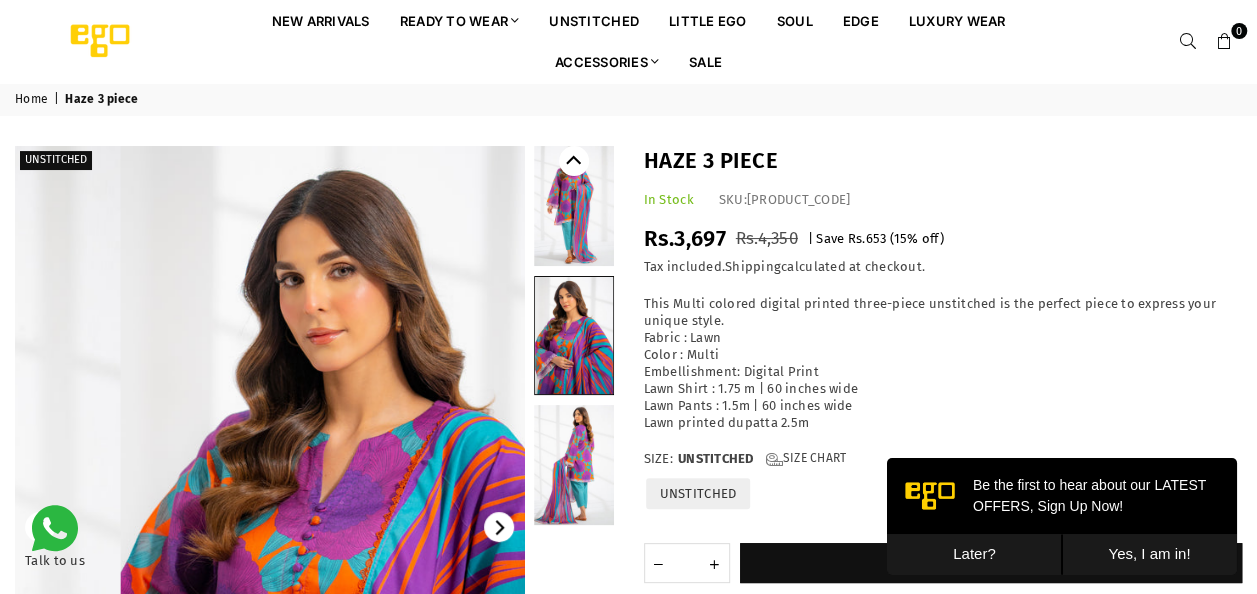 scroll, scrollTop: 0, scrollLeft: 0, axis: both 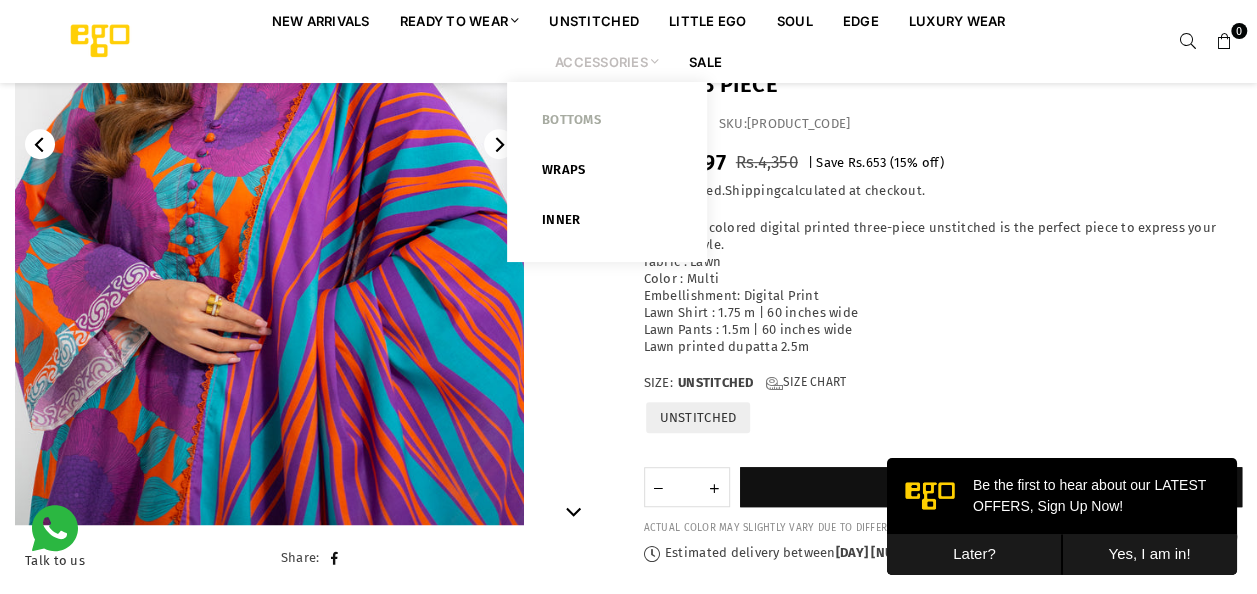 click on "Bottoms" at bounding box center (607, 124) 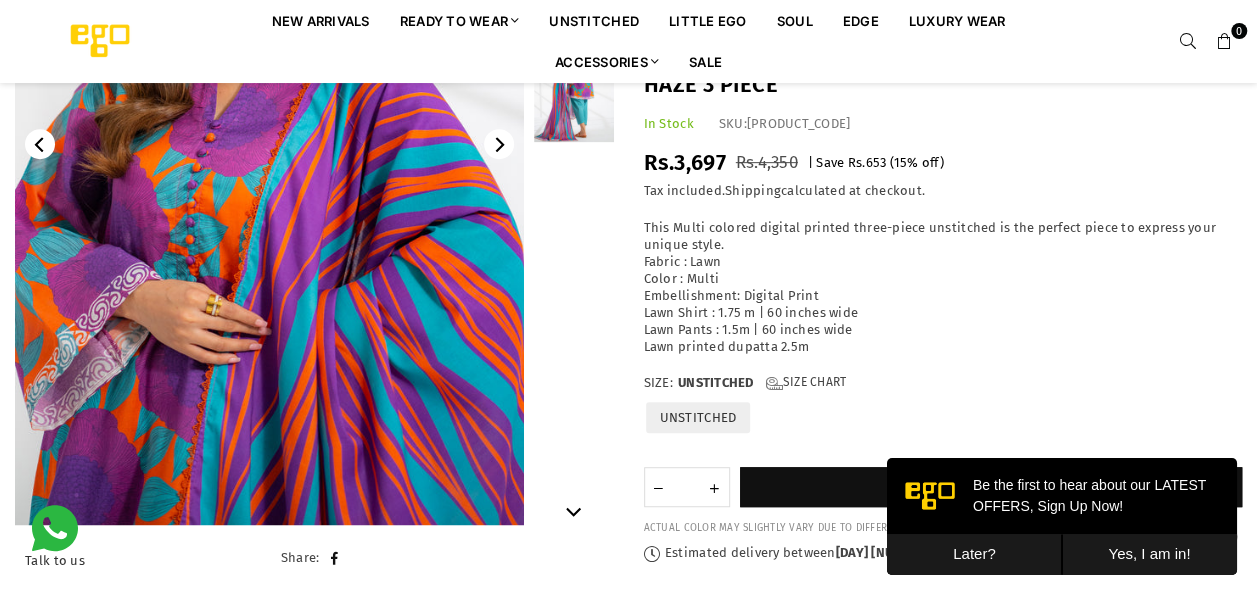 click at bounding box center [574, 82] 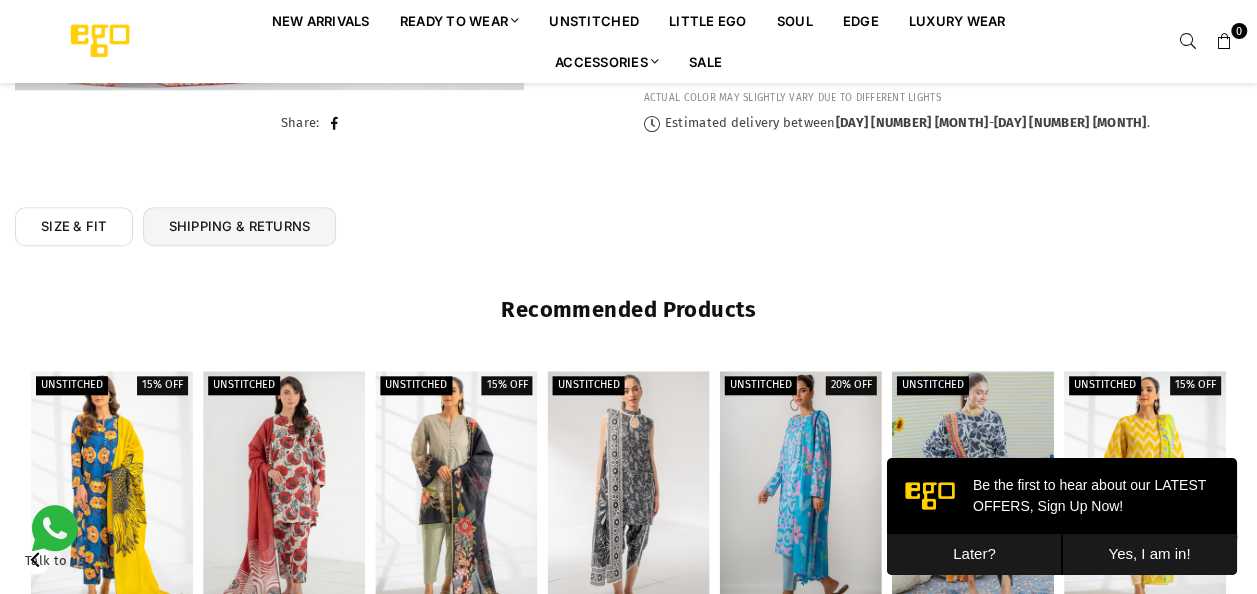 scroll, scrollTop: 1082, scrollLeft: 0, axis: vertical 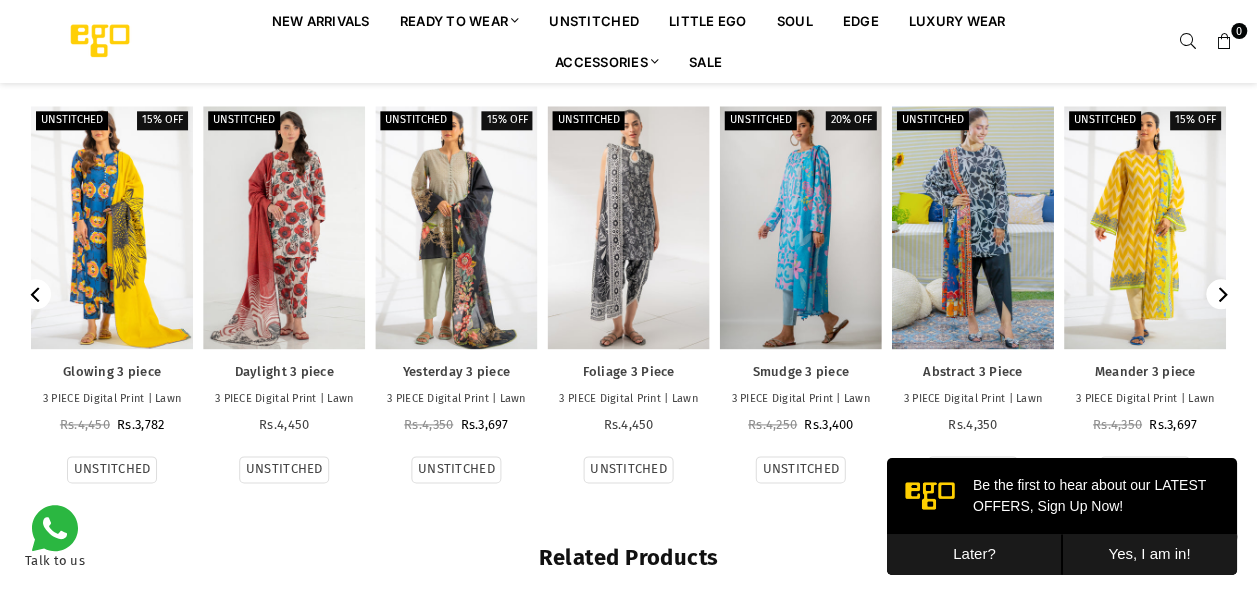 click 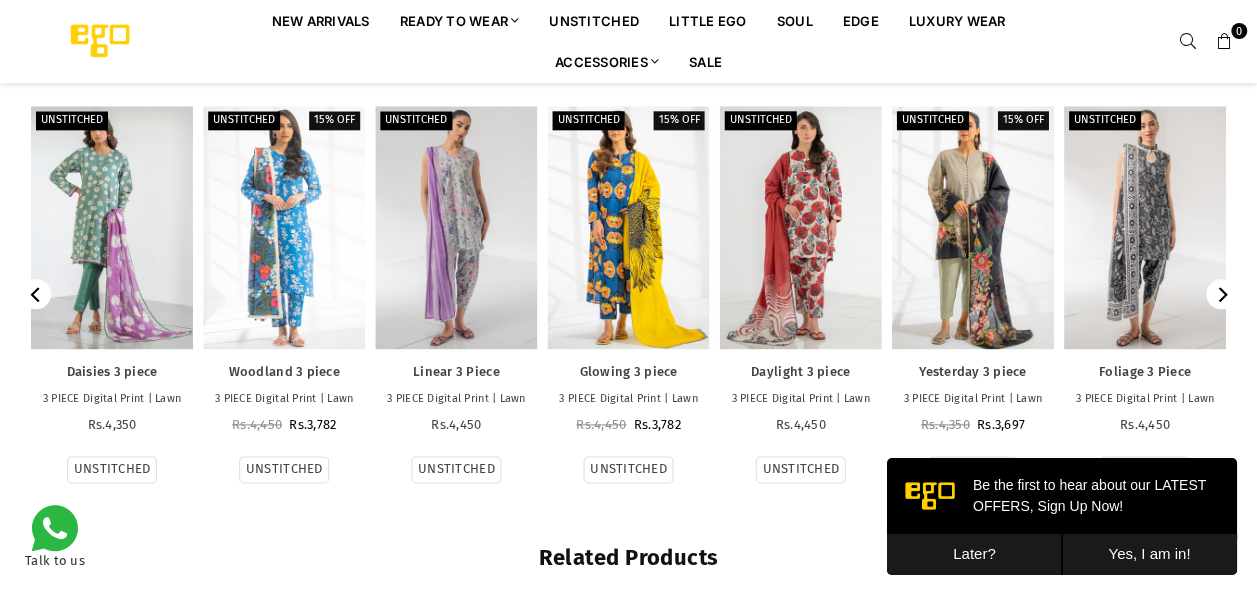 click at bounding box center (1221, 294) 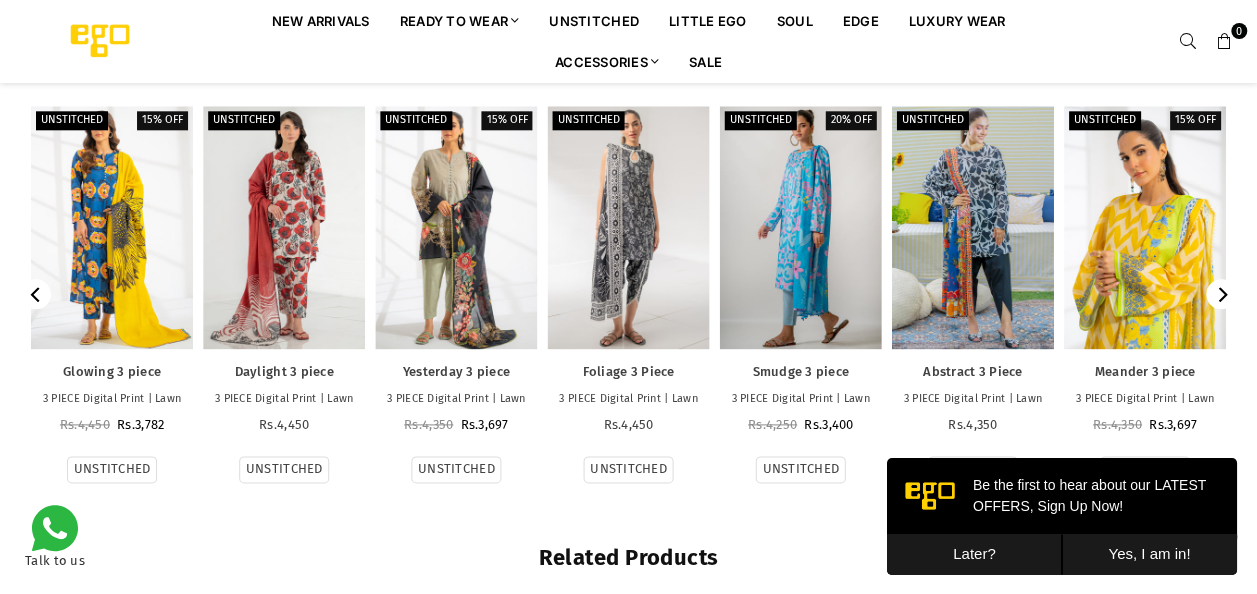 click at bounding box center [1145, 227] 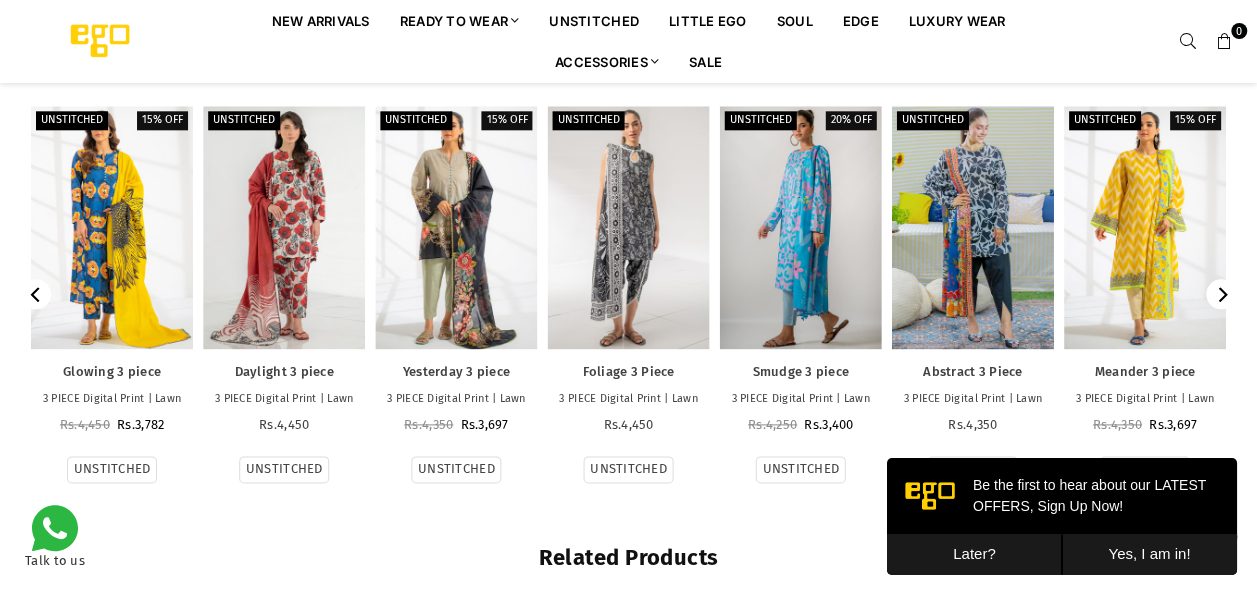 click 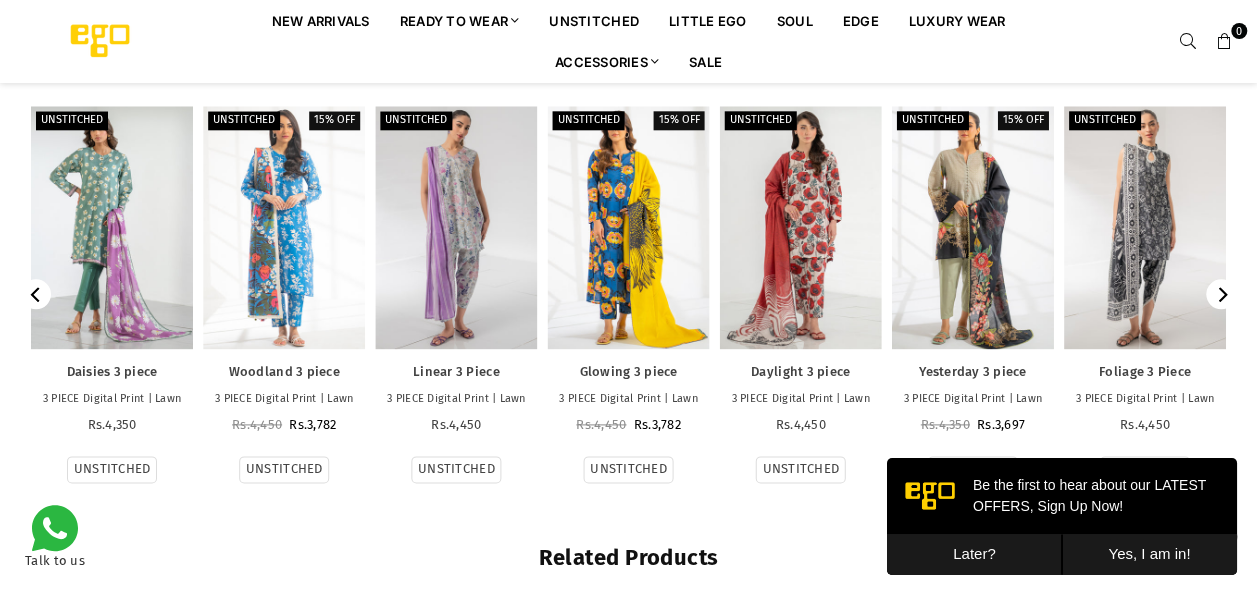 click at bounding box center (1221, 294) 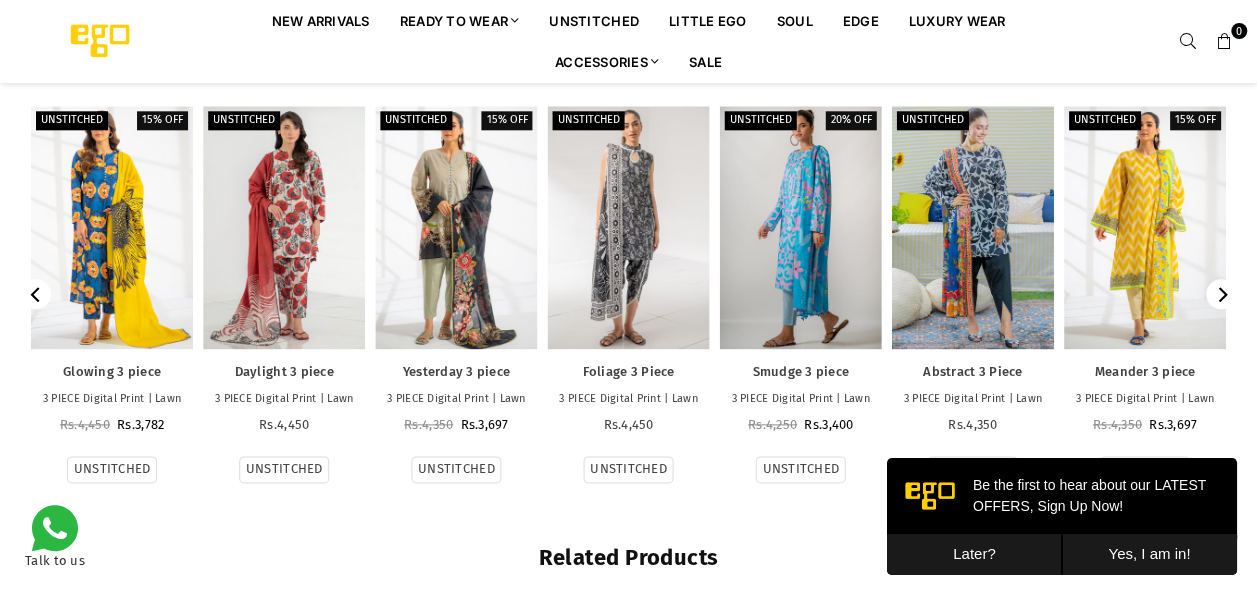 click at bounding box center [1221, 294] 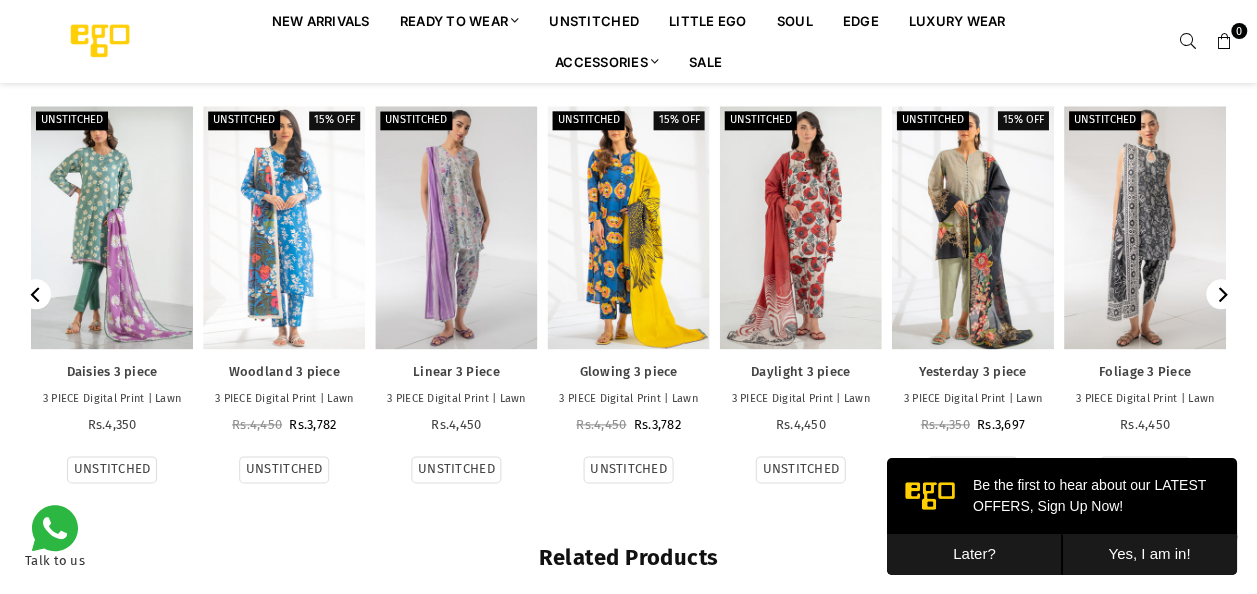 click at bounding box center (1221, 294) 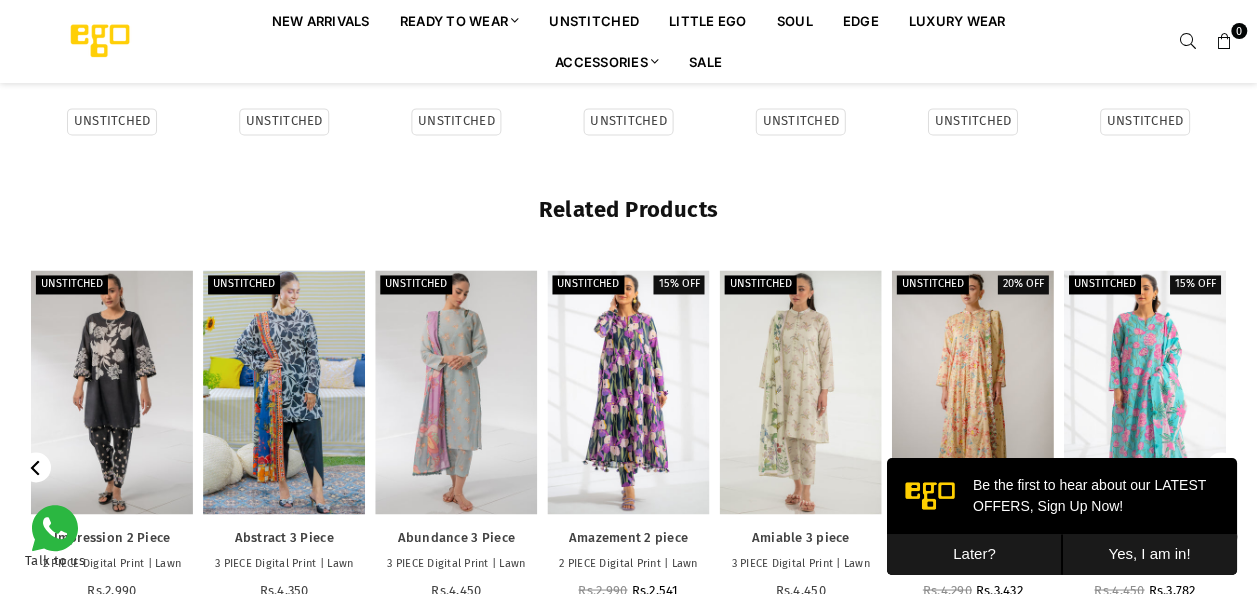 scroll, scrollTop: 1482, scrollLeft: 0, axis: vertical 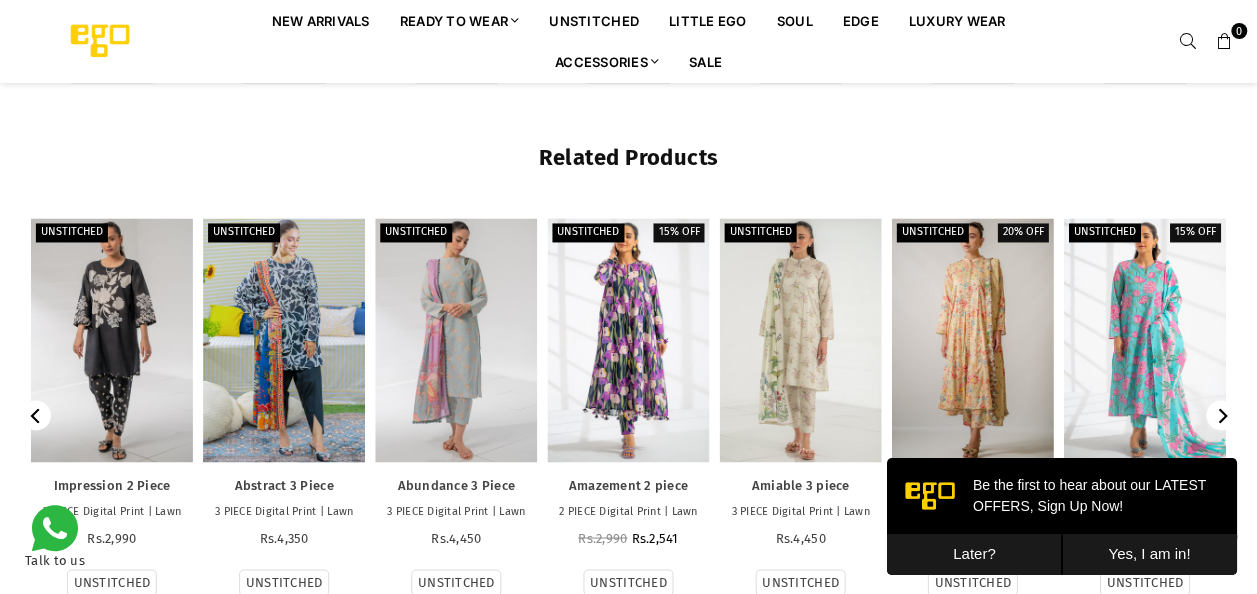 click at bounding box center [1221, 415] 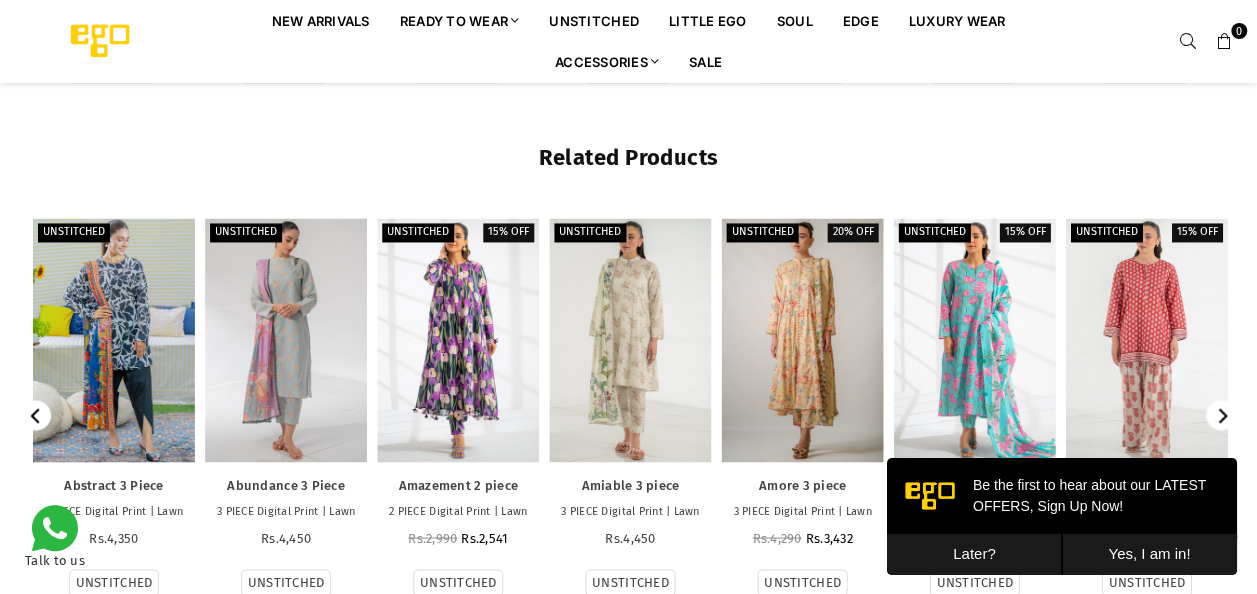 click at bounding box center (1221, 415) 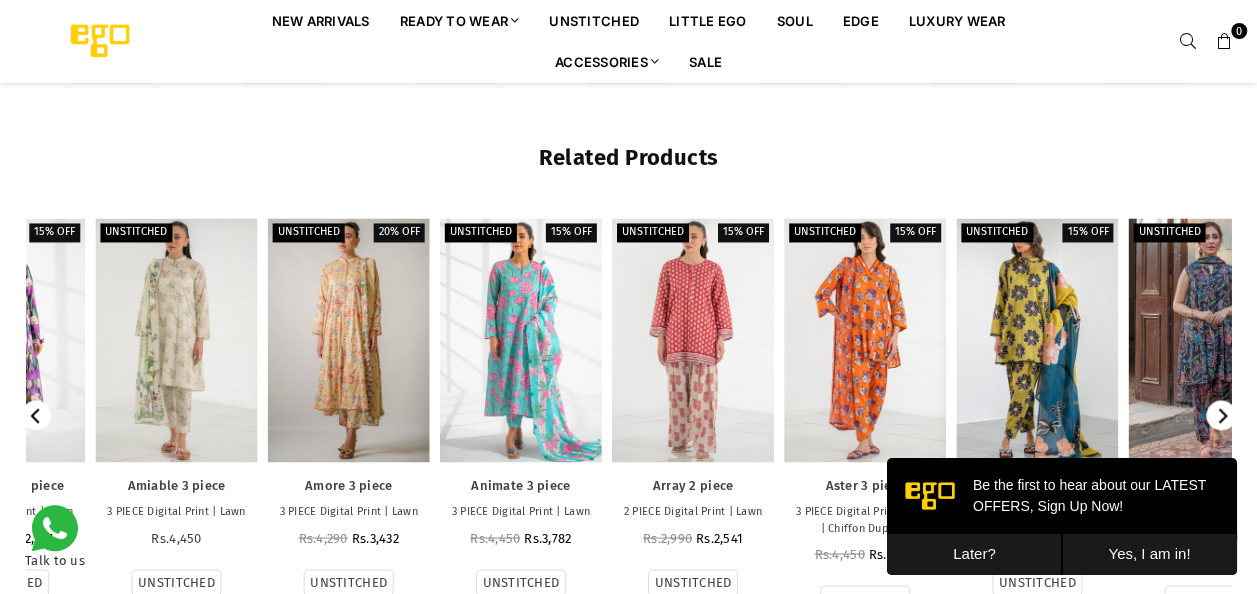 click at bounding box center (1221, 415) 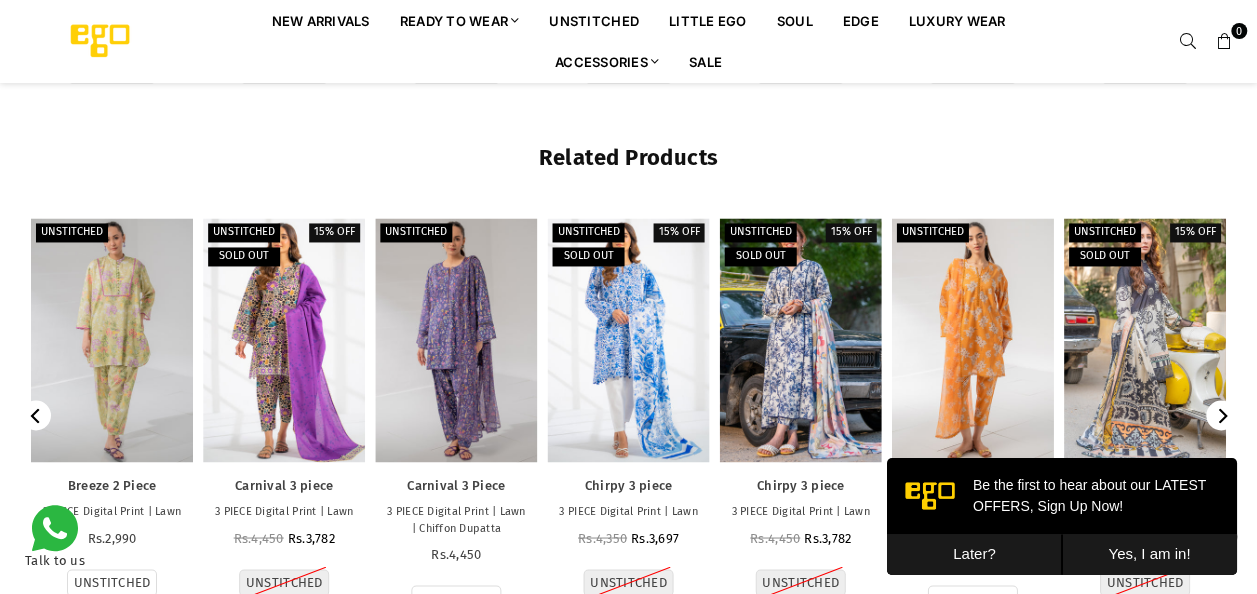 click at bounding box center (1221, 415) 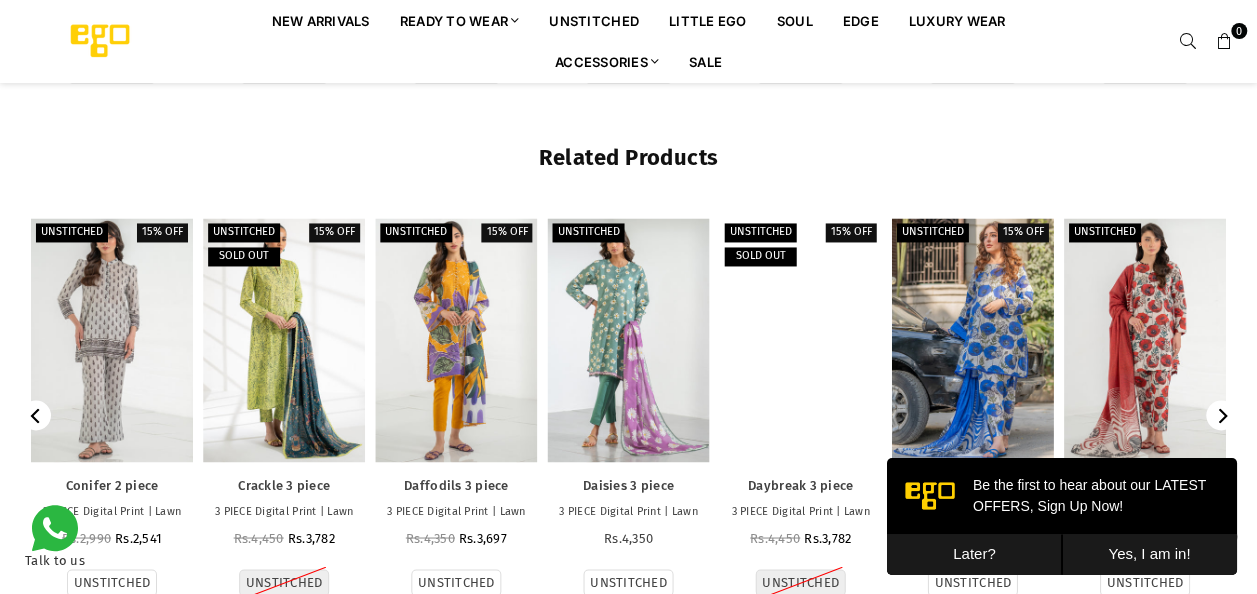 click at bounding box center (801, 339) 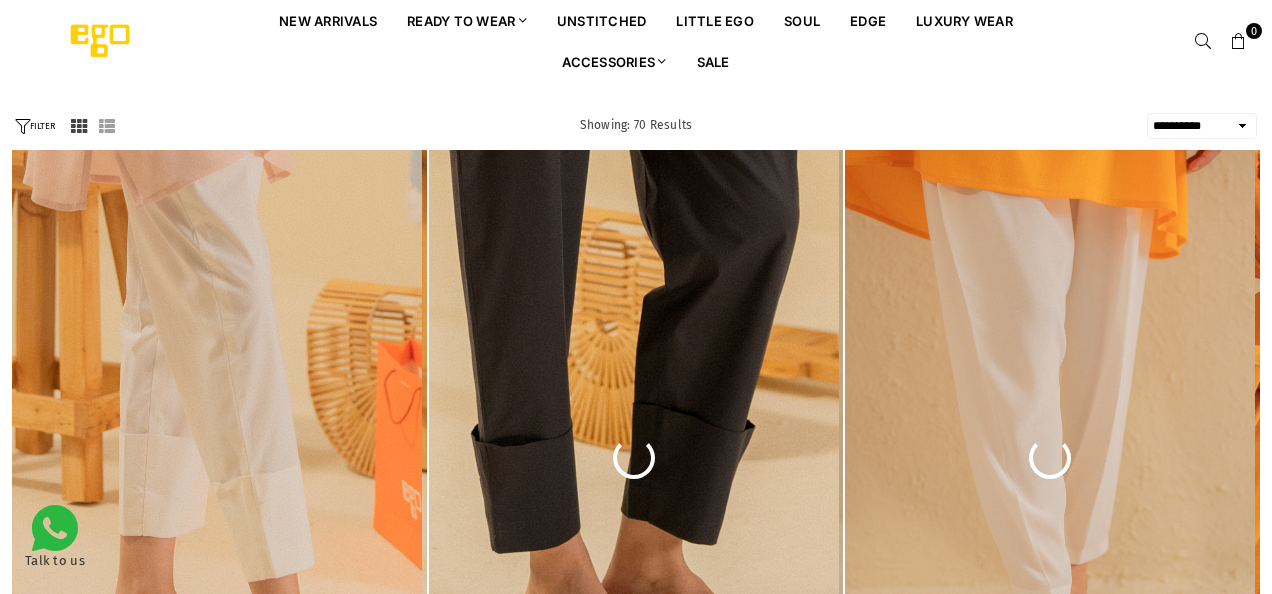 select on "**********" 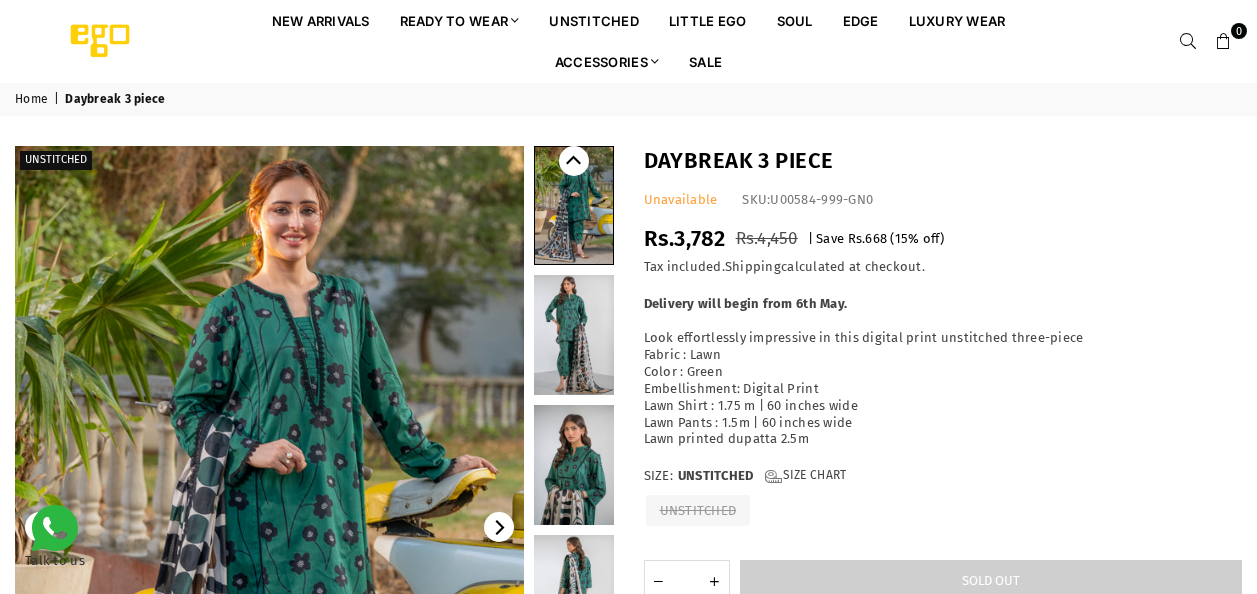 scroll, scrollTop: 0, scrollLeft: 0, axis: both 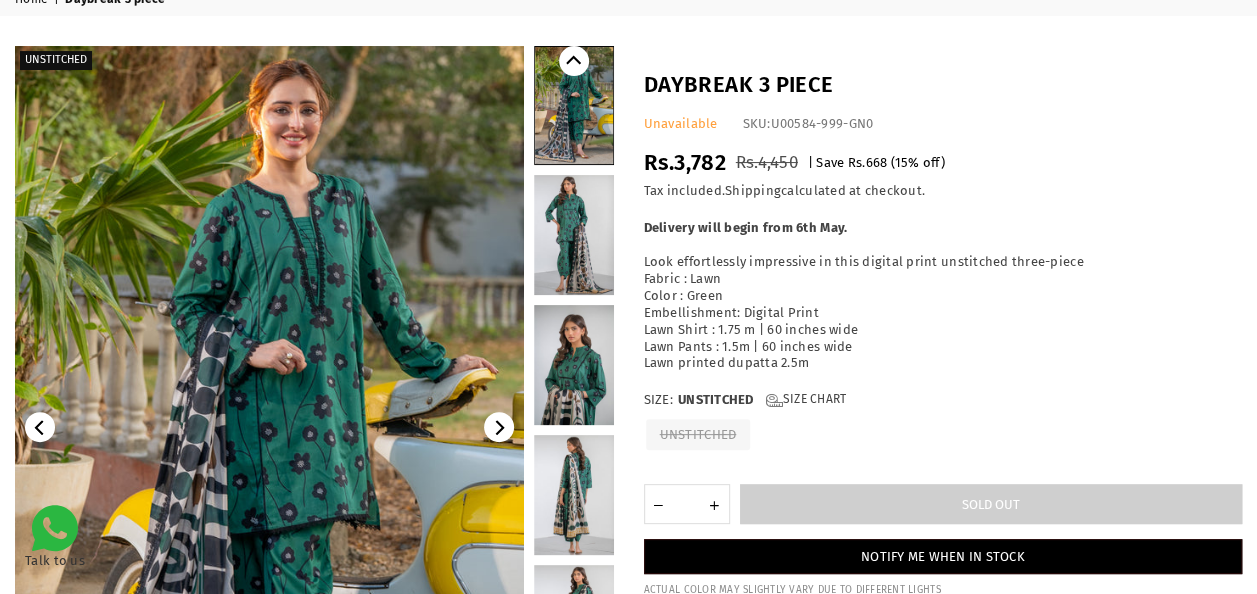 click at bounding box center (574, 235) 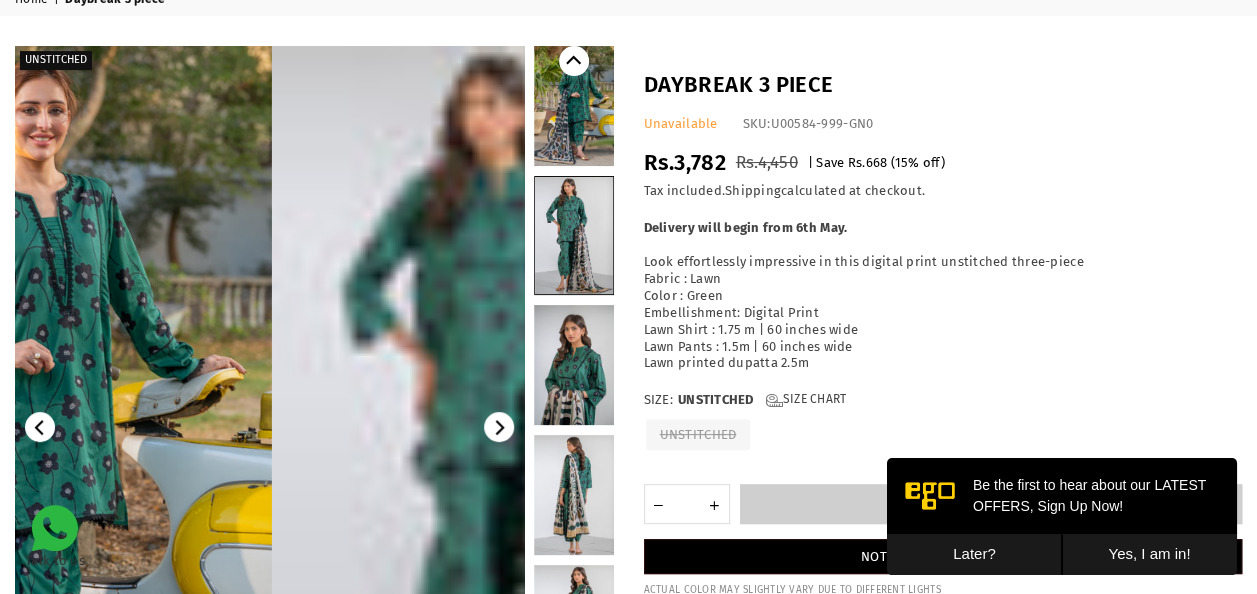 scroll, scrollTop: 0, scrollLeft: 0, axis: both 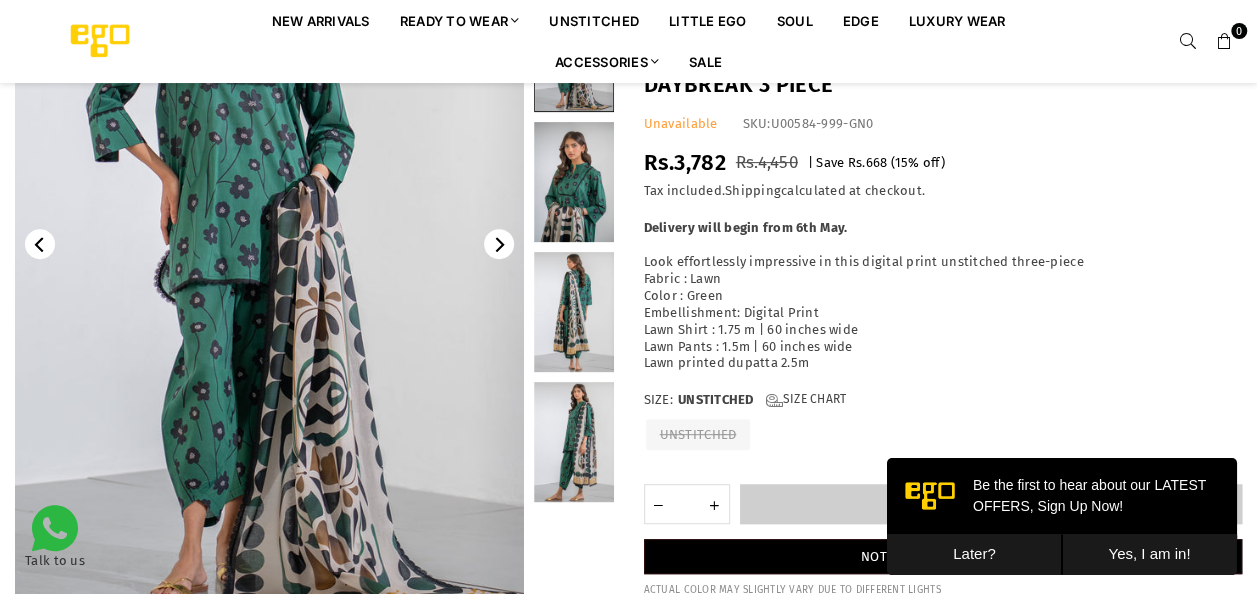 click at bounding box center [314, 267] 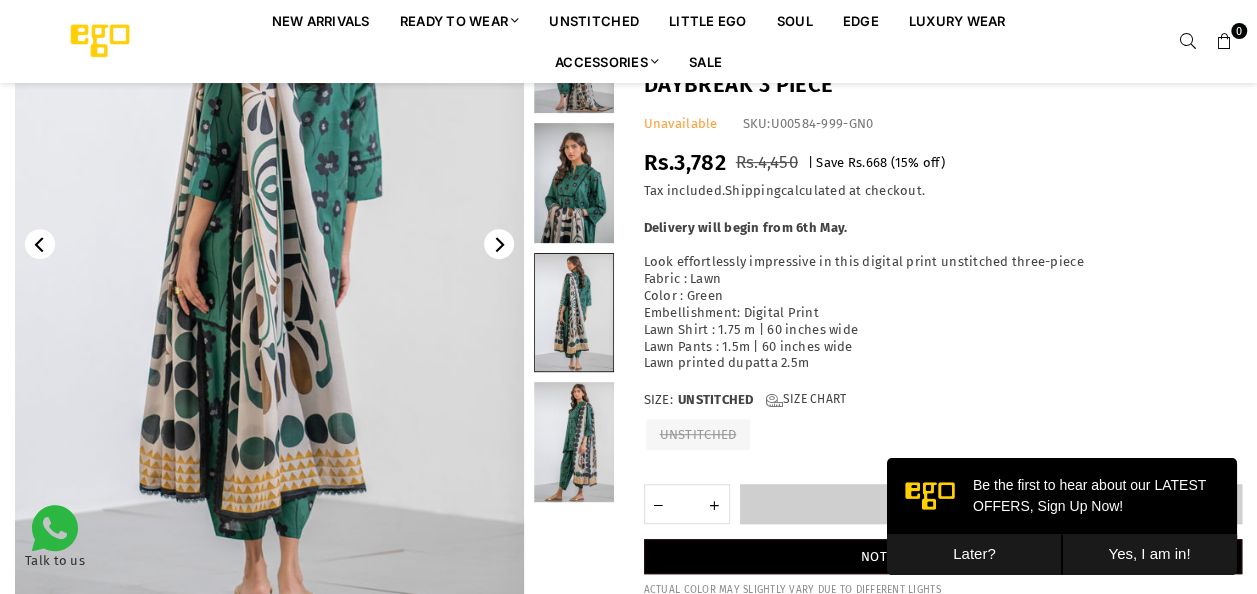click at bounding box center (574, 442) 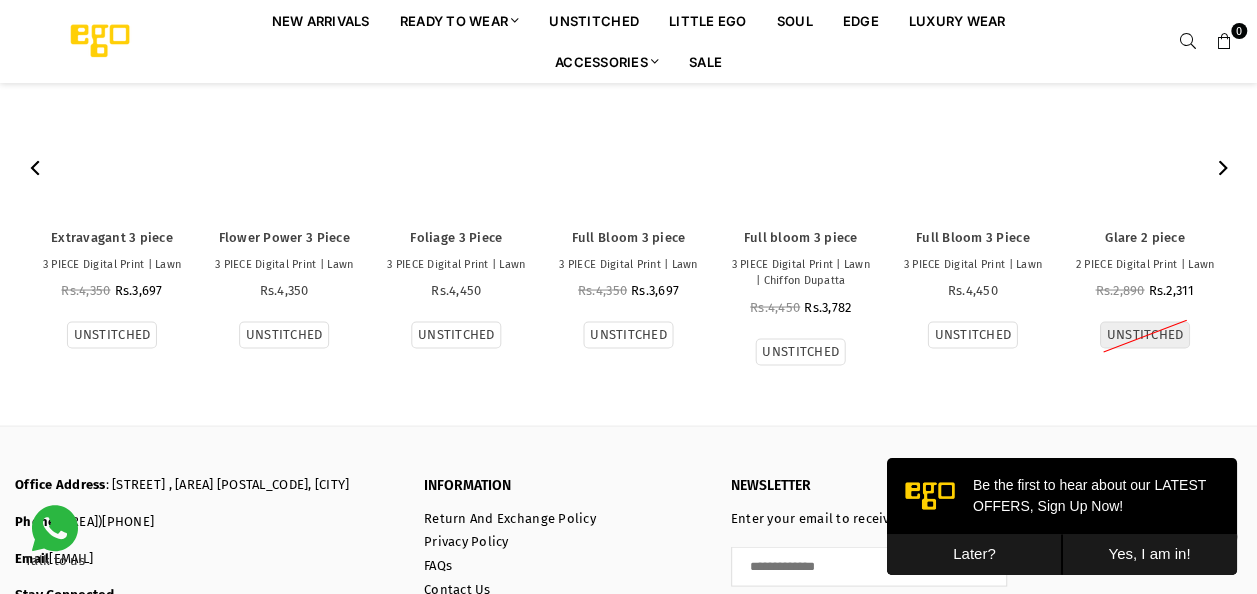 scroll, scrollTop: 1921, scrollLeft: 0, axis: vertical 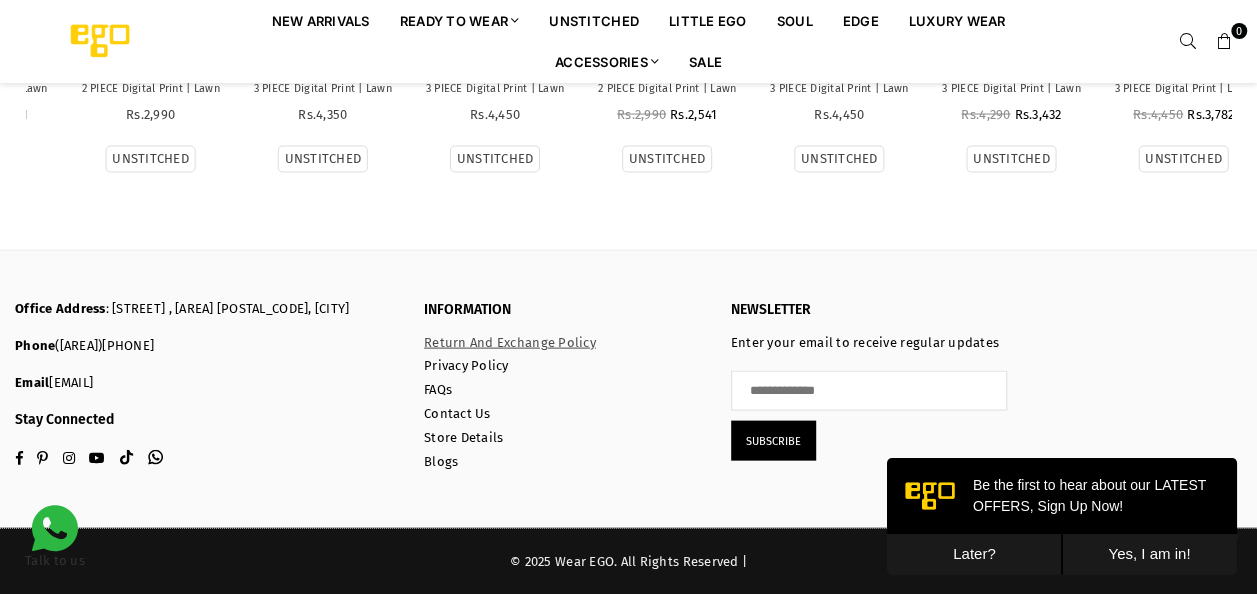 click on "Return And Exchange Policy" at bounding box center [510, 342] 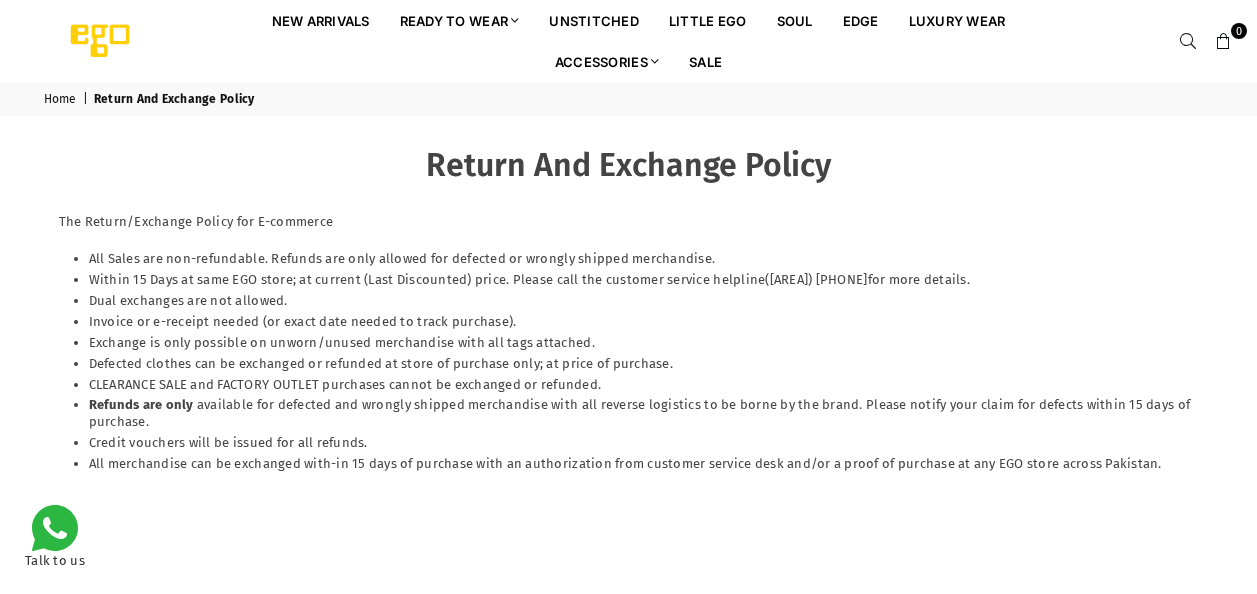 scroll, scrollTop: 0, scrollLeft: 0, axis: both 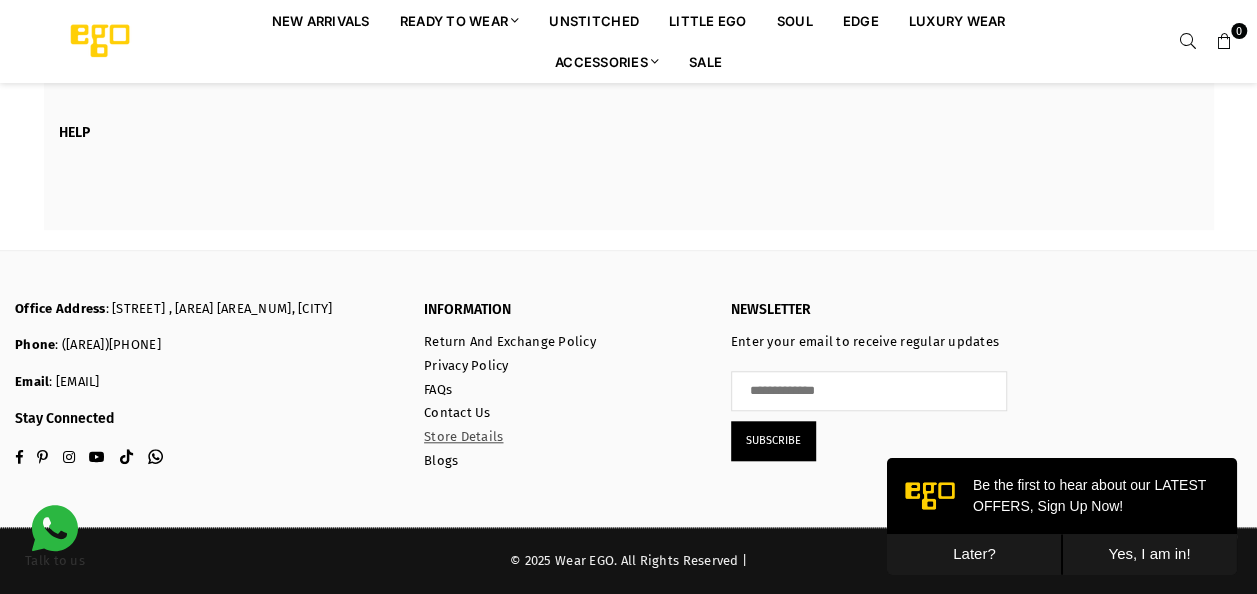 click on "Store Details" at bounding box center (463, 436) 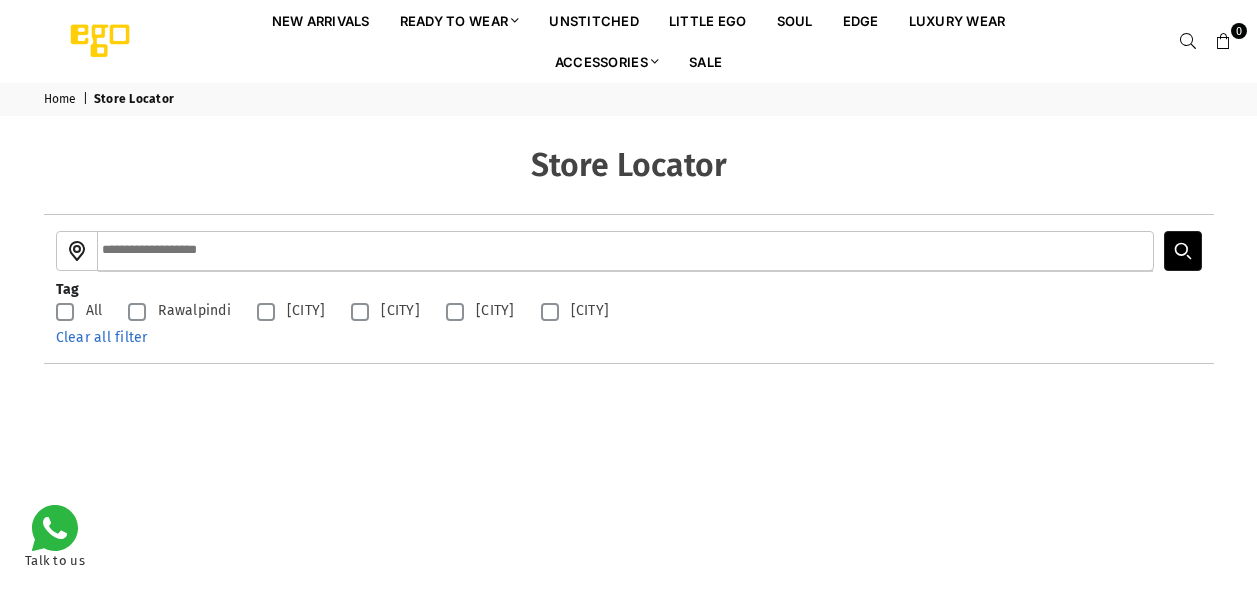 scroll, scrollTop: 0, scrollLeft: 0, axis: both 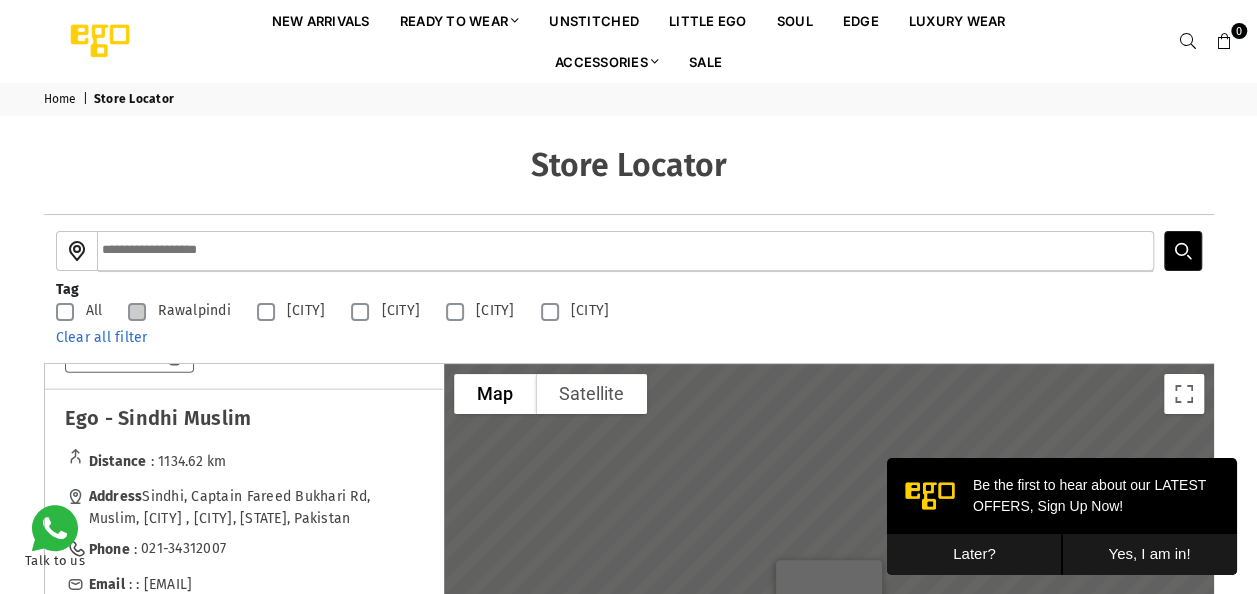 click at bounding box center (137, 312) 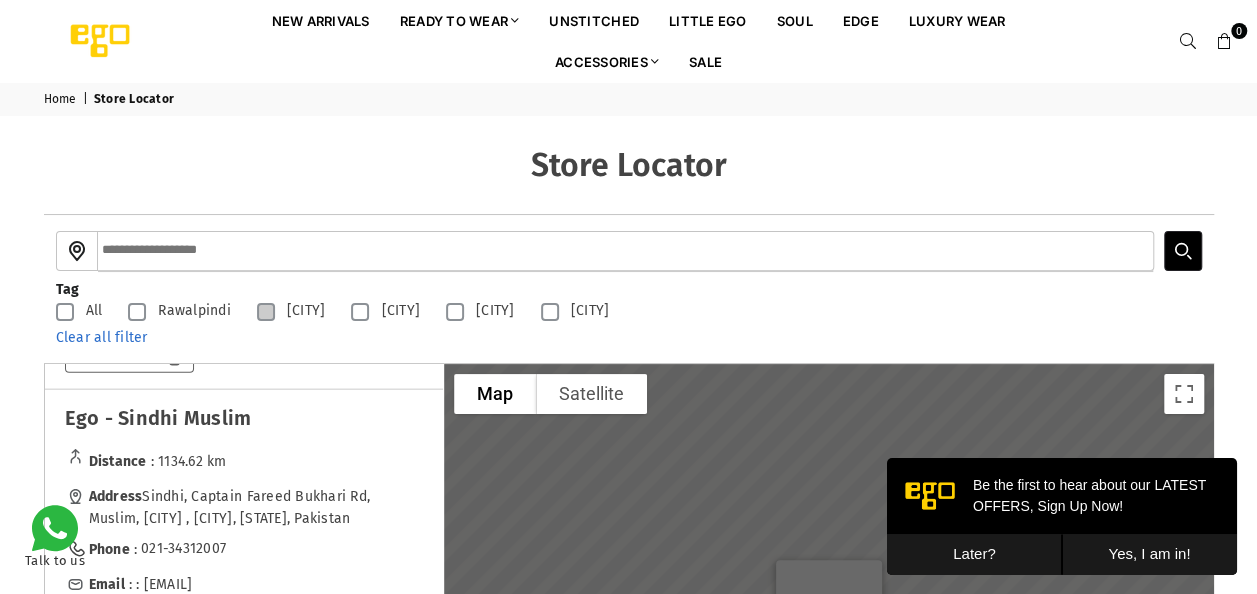scroll, scrollTop: 0, scrollLeft: 0, axis: both 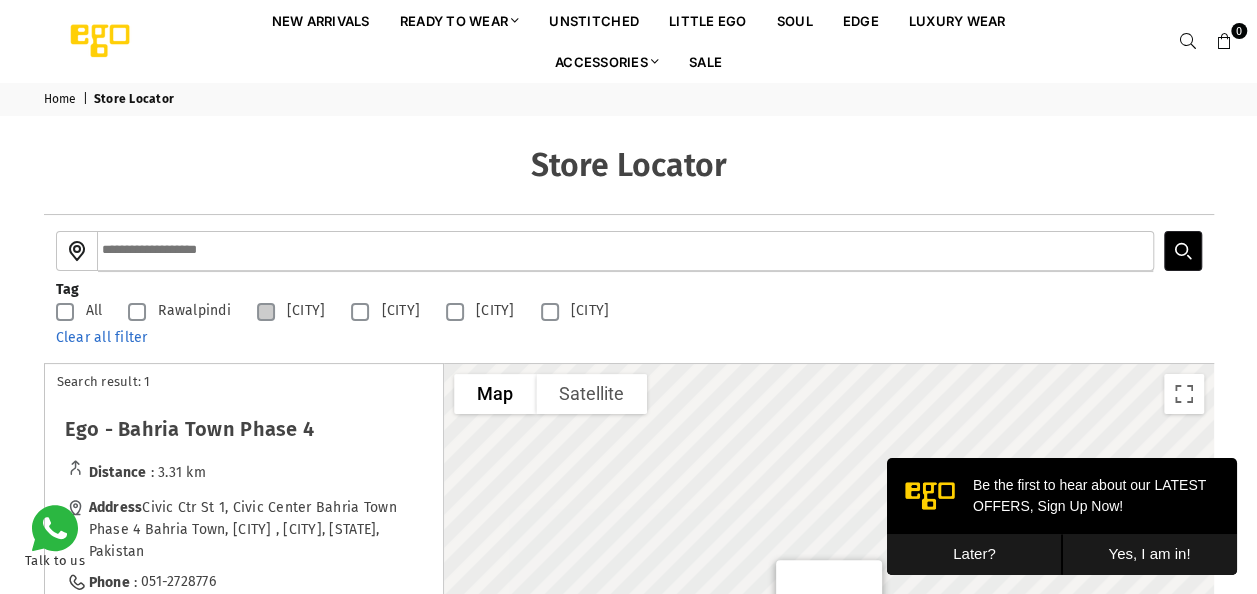 click on "Islamabad" at bounding box center [286, 311] 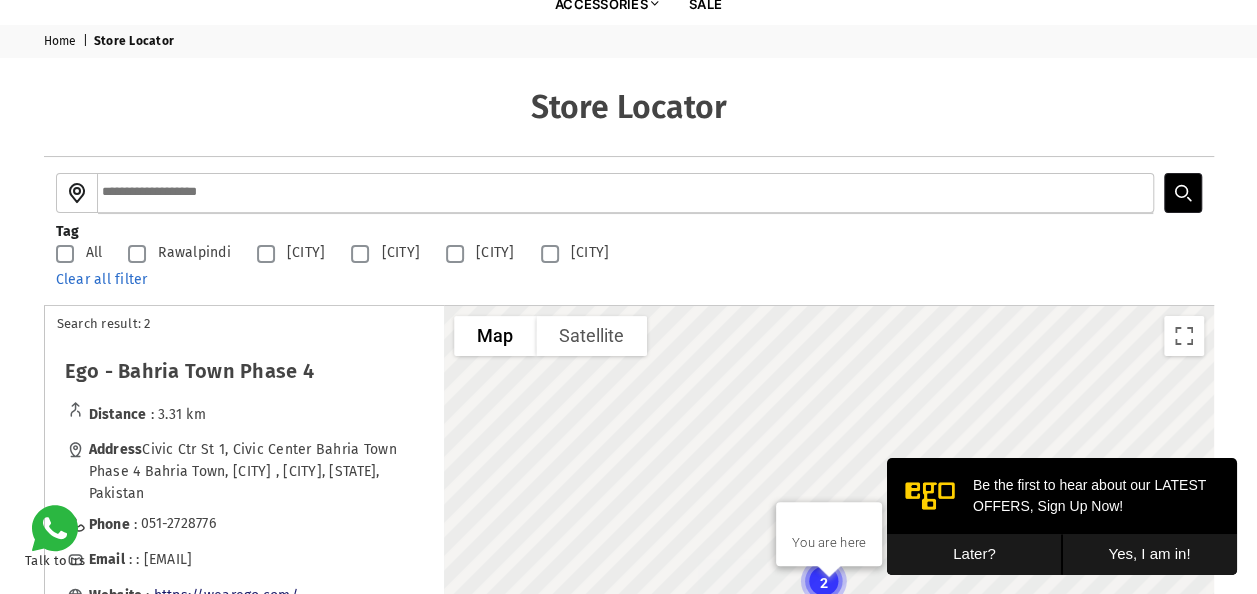 scroll, scrollTop: 282, scrollLeft: 0, axis: vertical 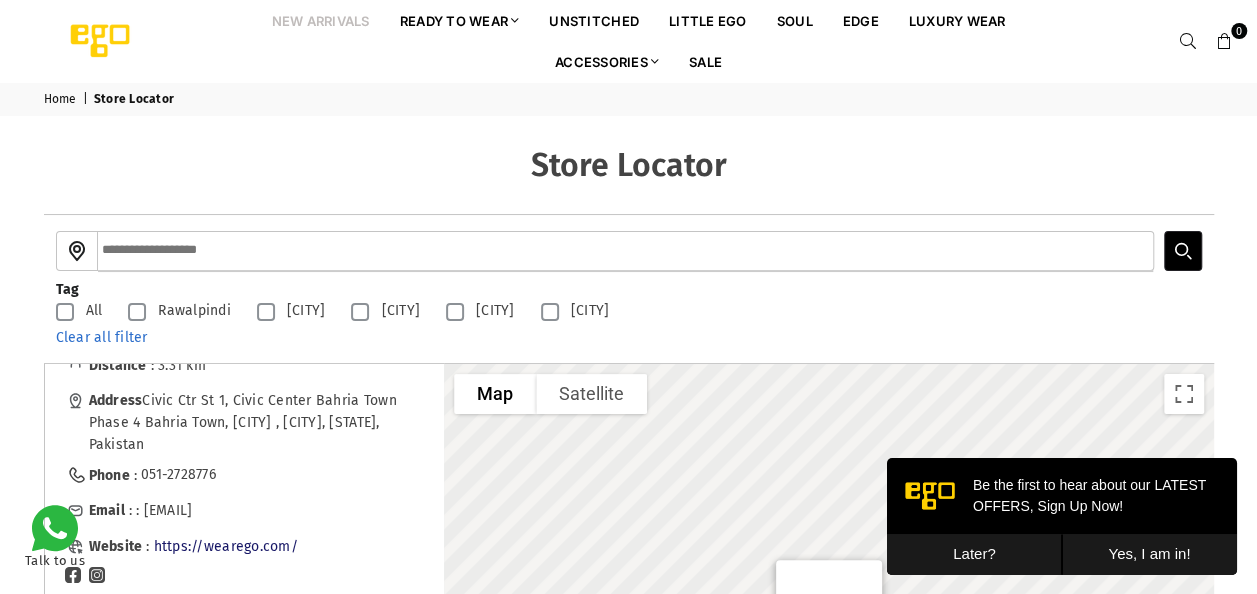click on "New Arrivals" at bounding box center [321, 20] 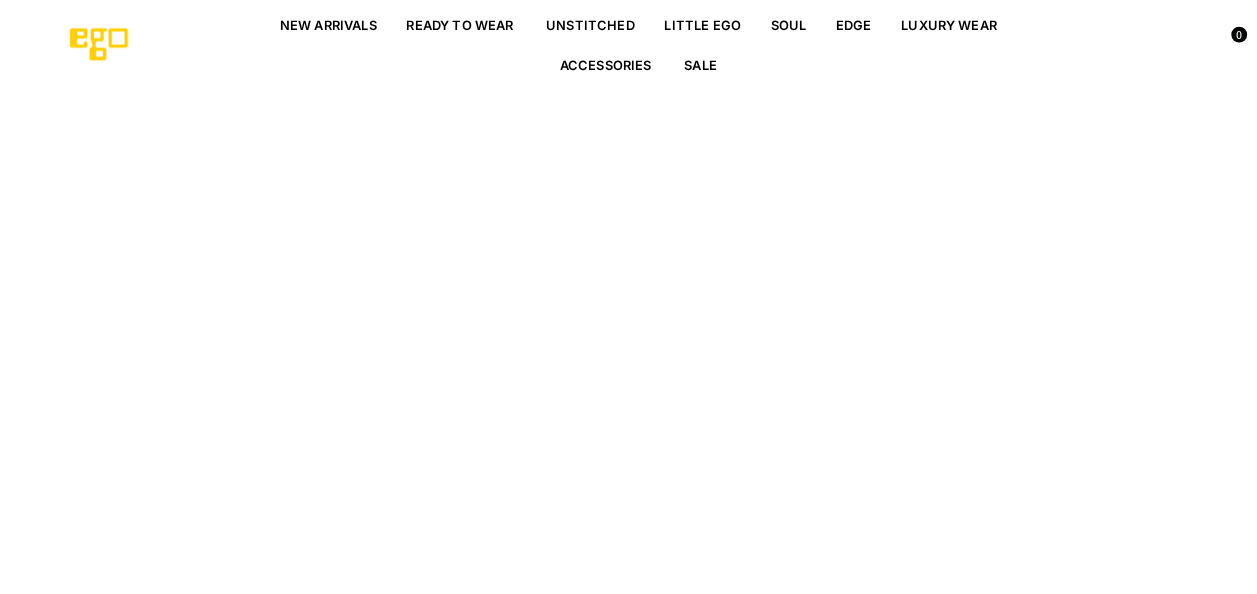 scroll, scrollTop: 0, scrollLeft: 0, axis: both 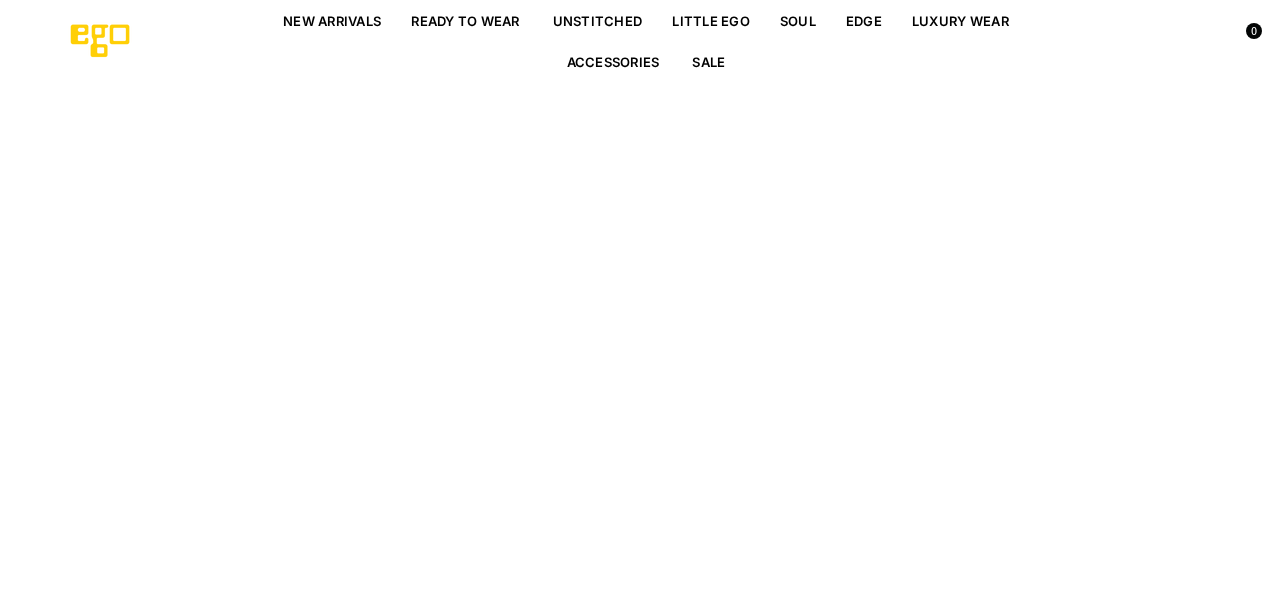 select on "******" 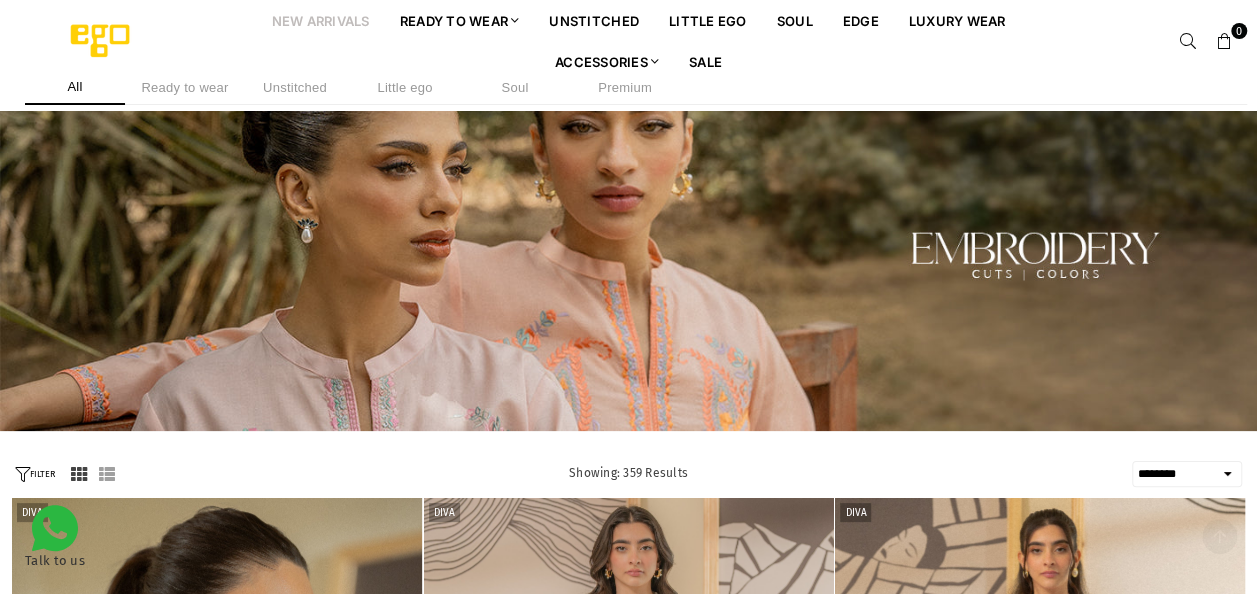 scroll, scrollTop: 324, scrollLeft: 0, axis: vertical 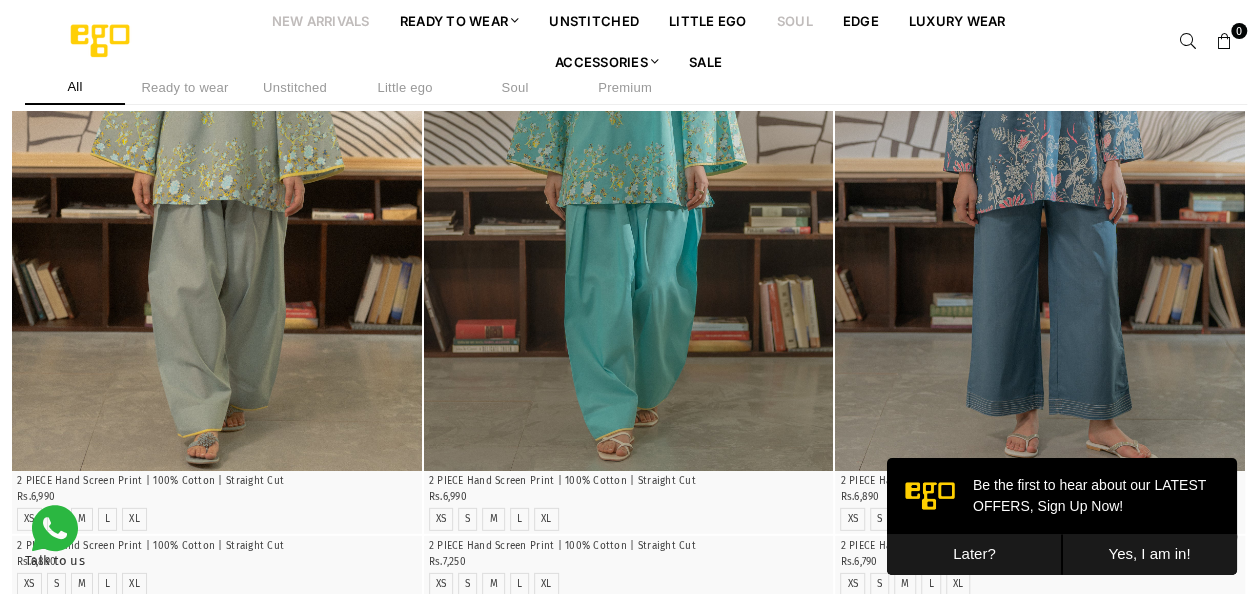 click on "Soul" at bounding box center (795, 20) 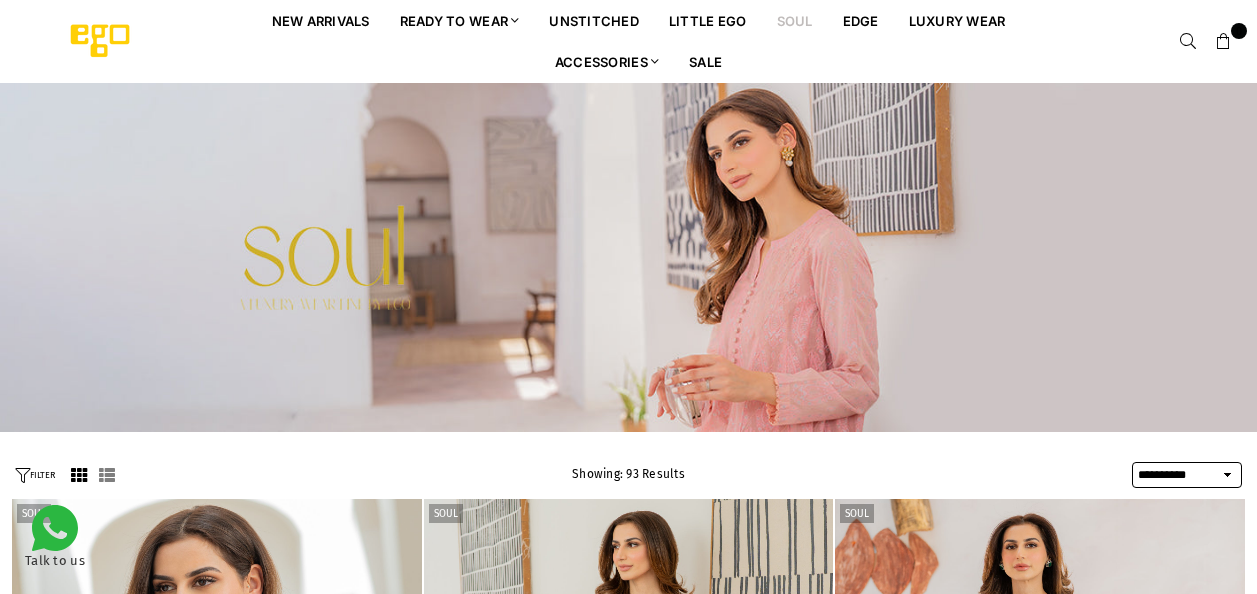 select on "**********" 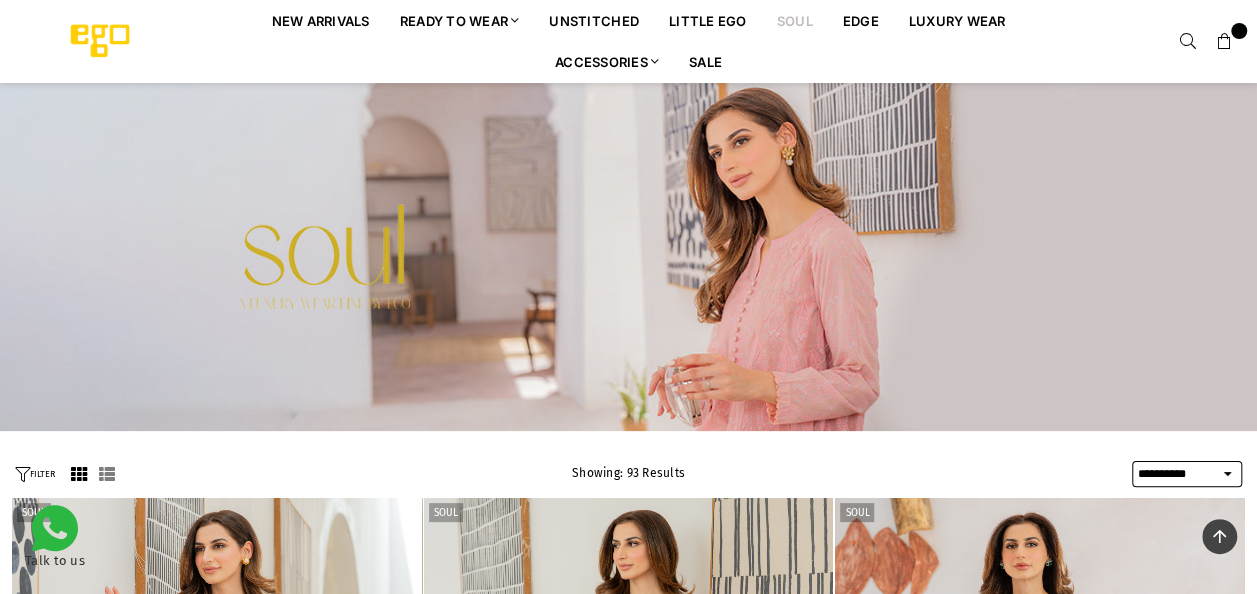 scroll, scrollTop: 482, scrollLeft: 0, axis: vertical 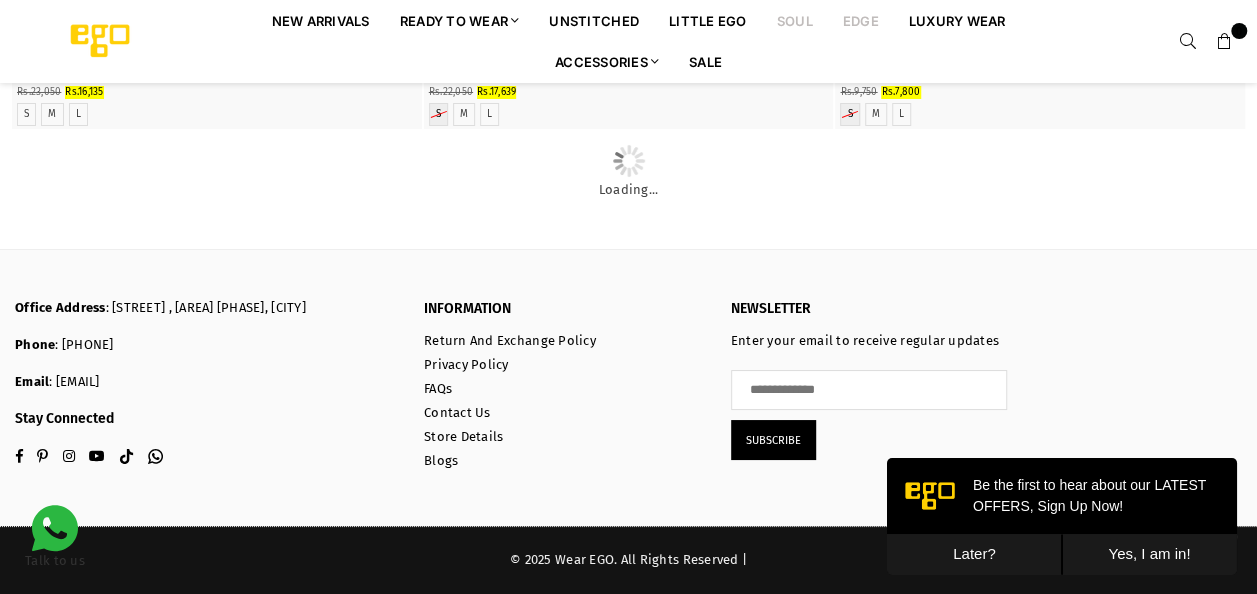 click on "EDGE" at bounding box center (861, 20) 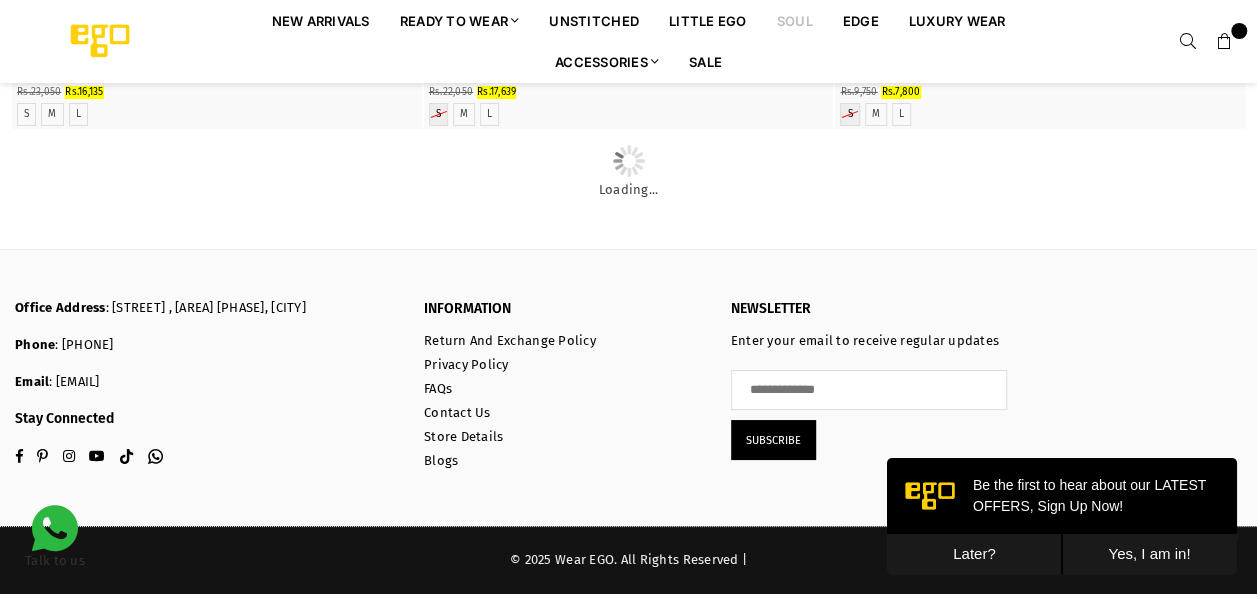 scroll, scrollTop: 5956, scrollLeft: 0, axis: vertical 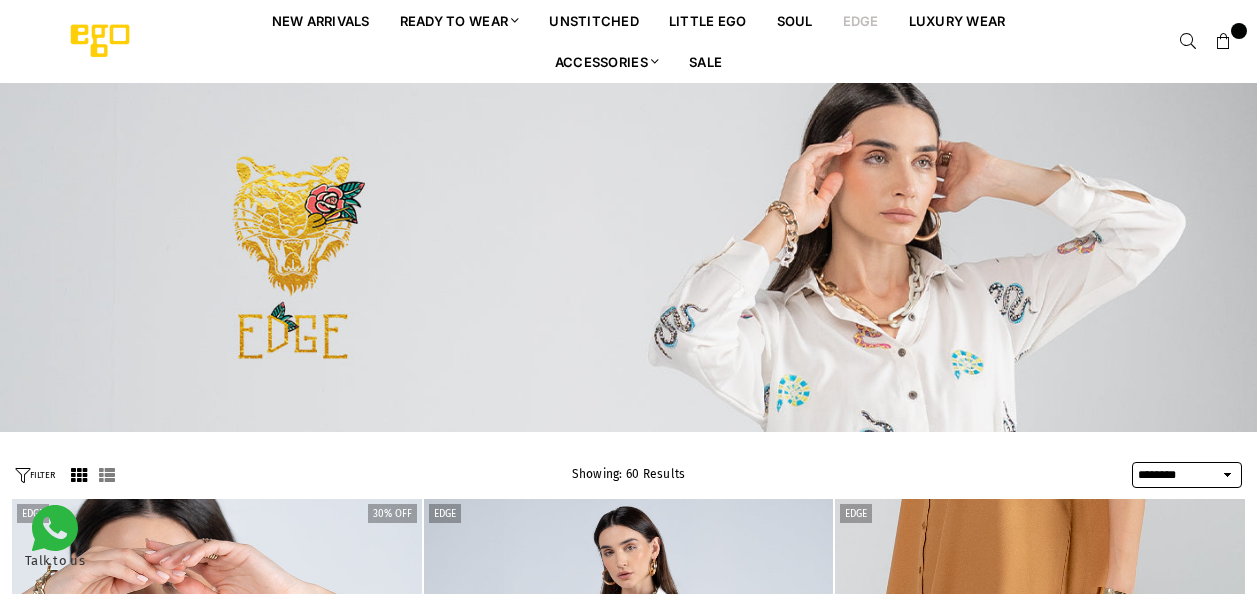 select on "******" 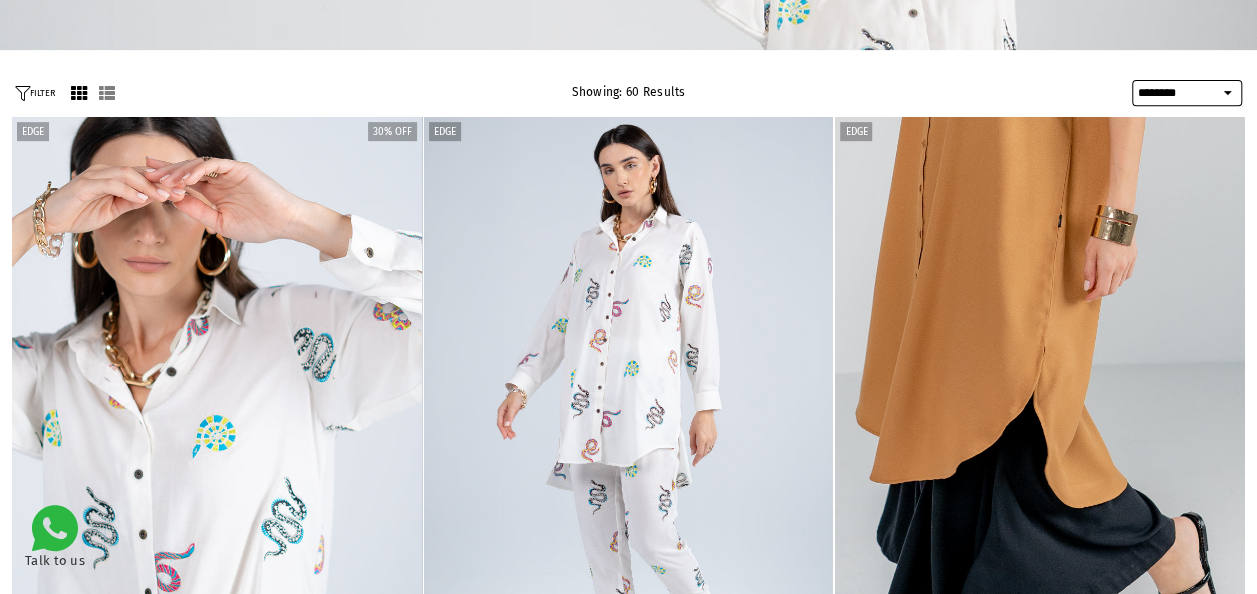 scroll, scrollTop: 0, scrollLeft: 0, axis: both 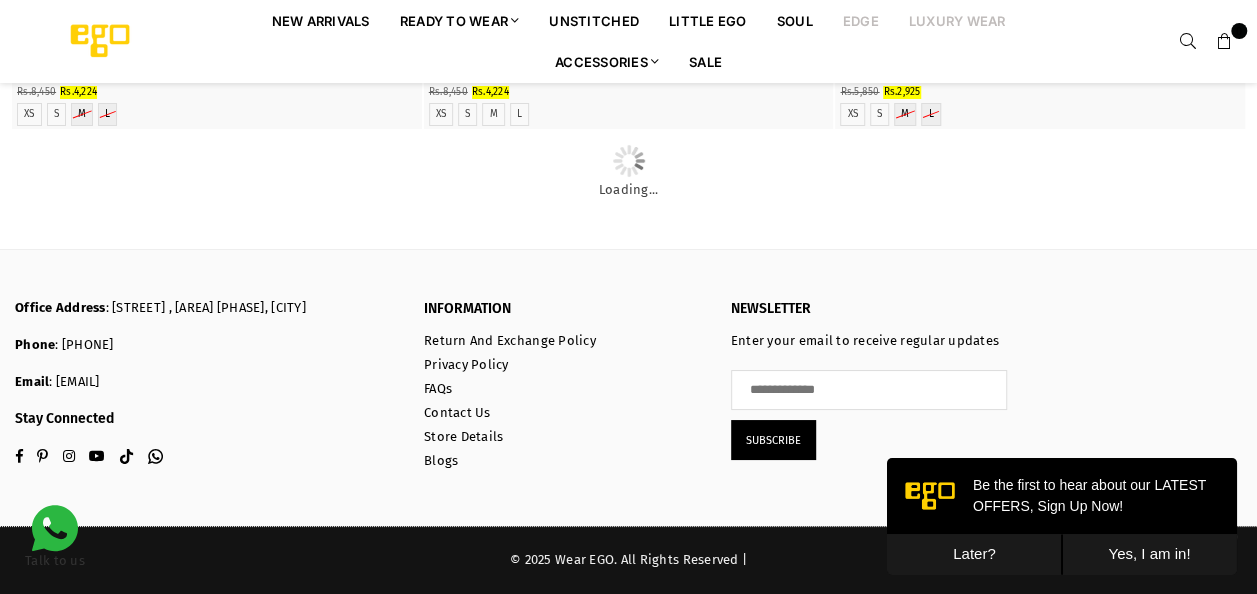click on "Luxury Wear" at bounding box center (957, 20) 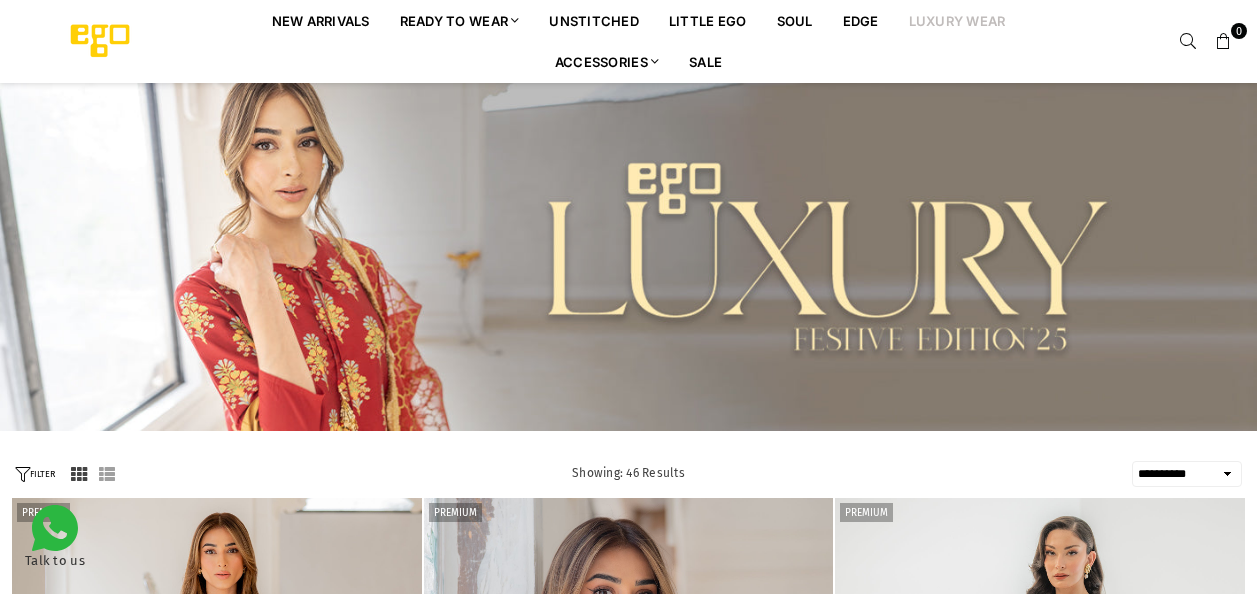 select on "**********" 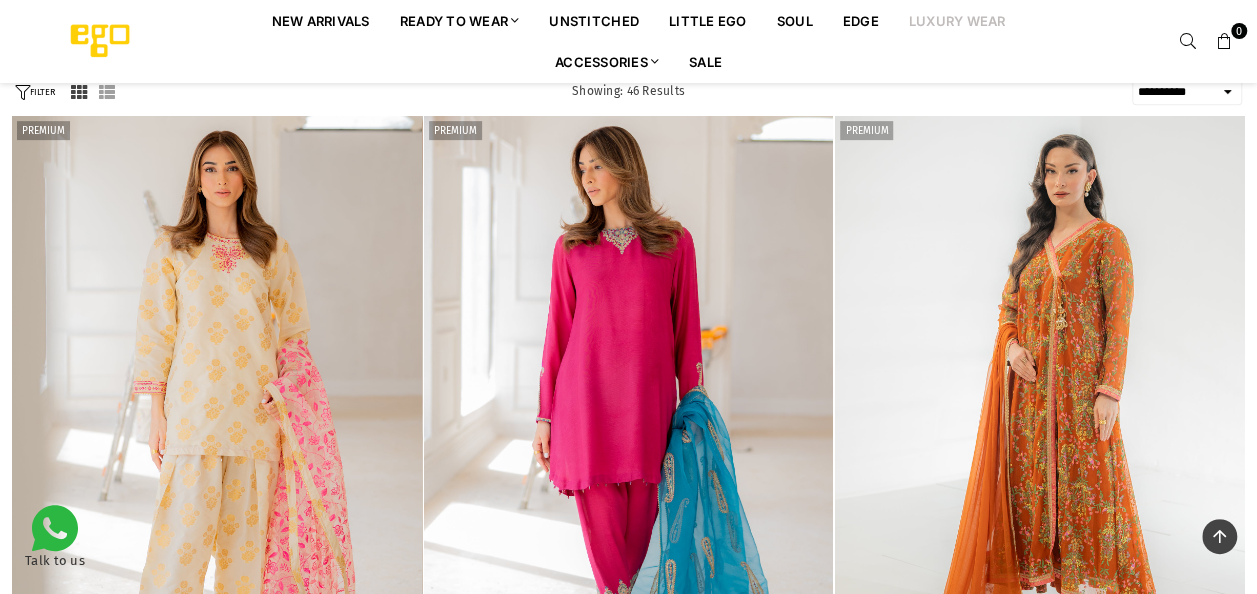 scroll, scrollTop: 582, scrollLeft: 0, axis: vertical 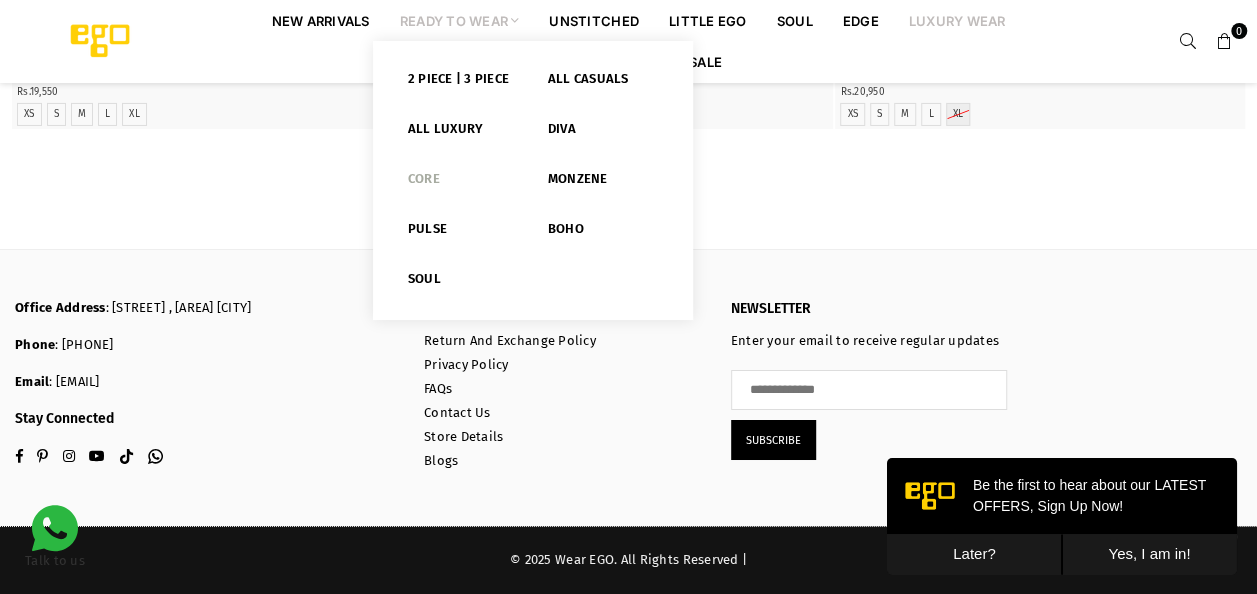 click on "Core" at bounding box center (463, 183) 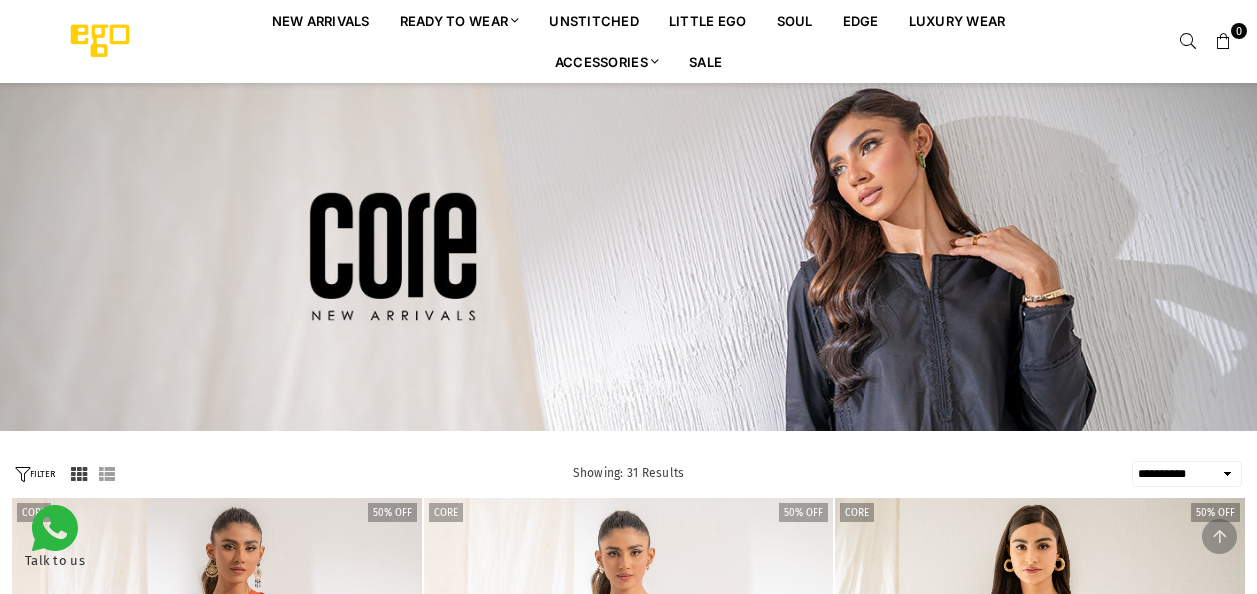 select on "**********" 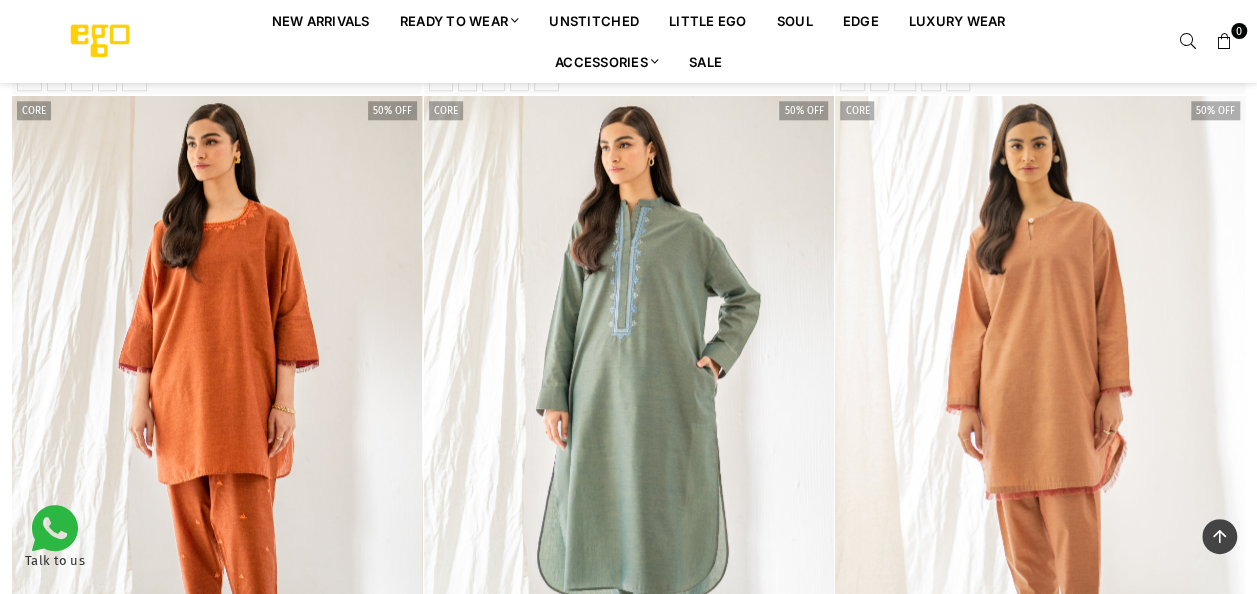 scroll, scrollTop: 1082, scrollLeft: 0, axis: vertical 